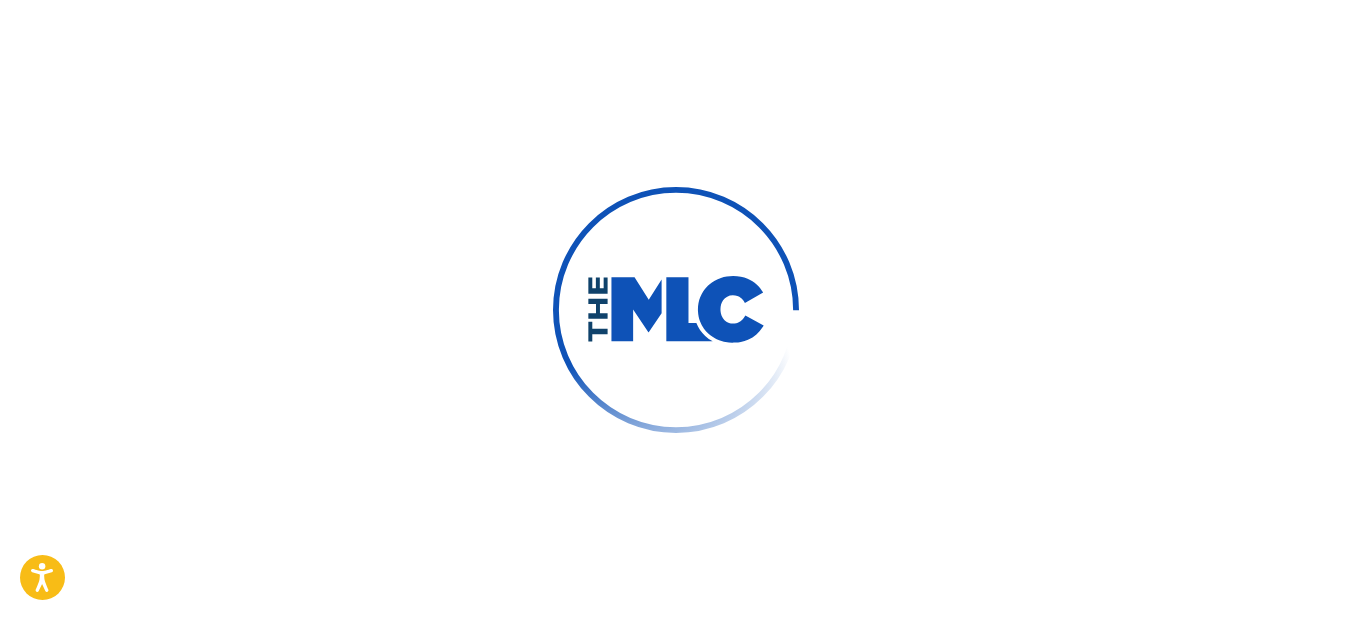 scroll, scrollTop: 0, scrollLeft: 0, axis: both 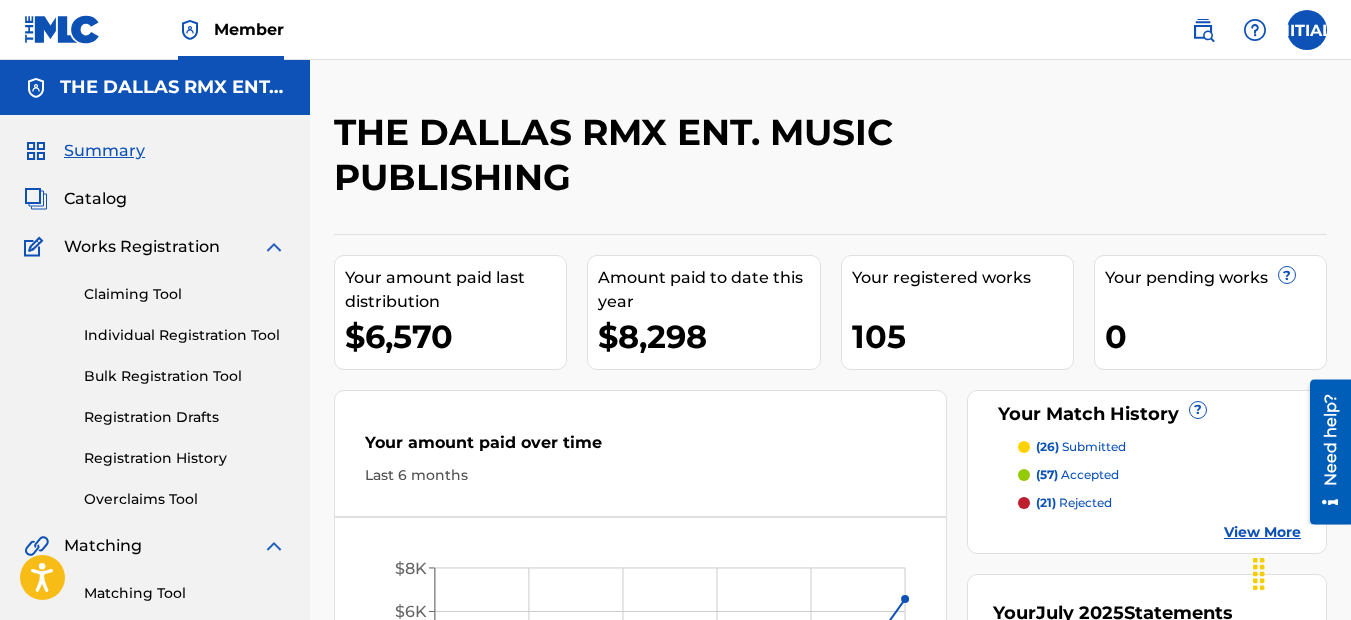 click at bounding box center [1203, 30] 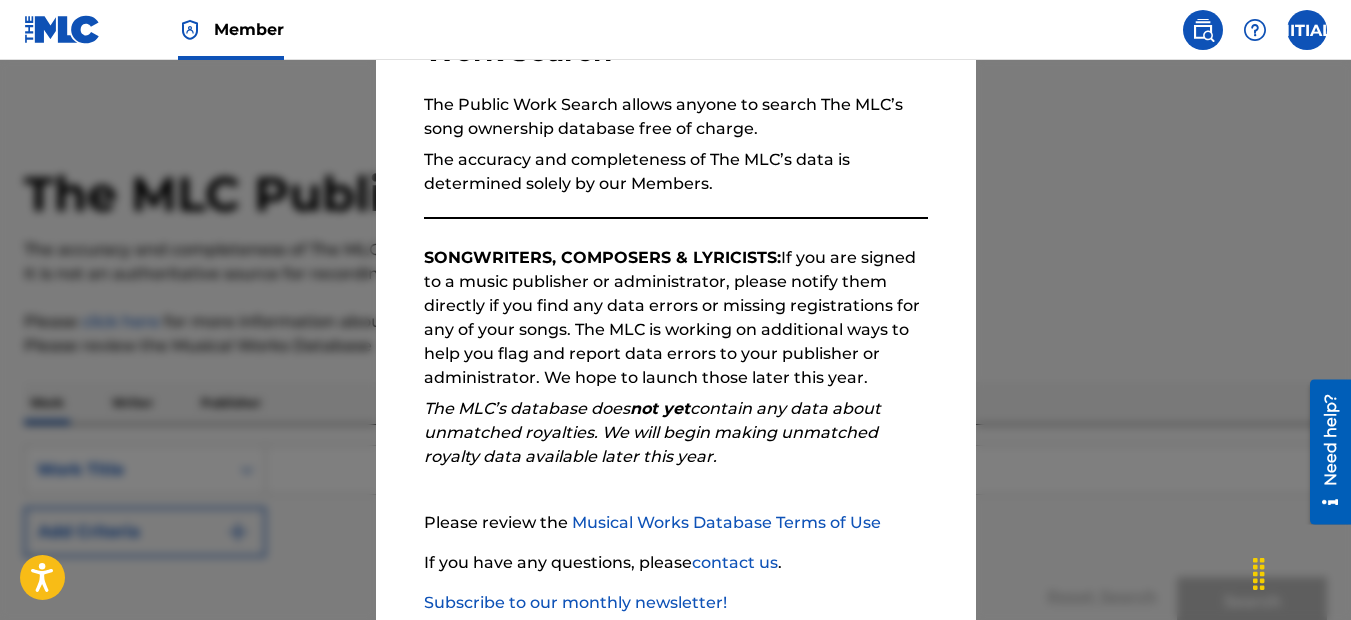 scroll, scrollTop: 295, scrollLeft: 0, axis: vertical 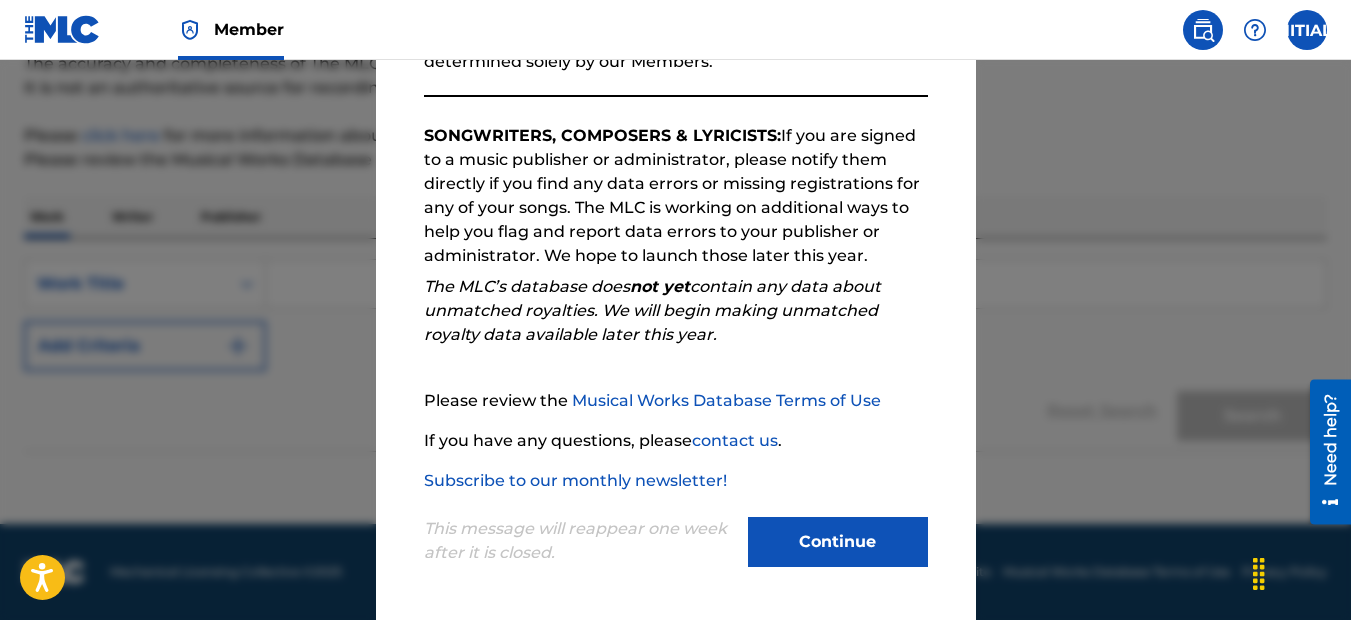click on "Continue" at bounding box center (838, 542) 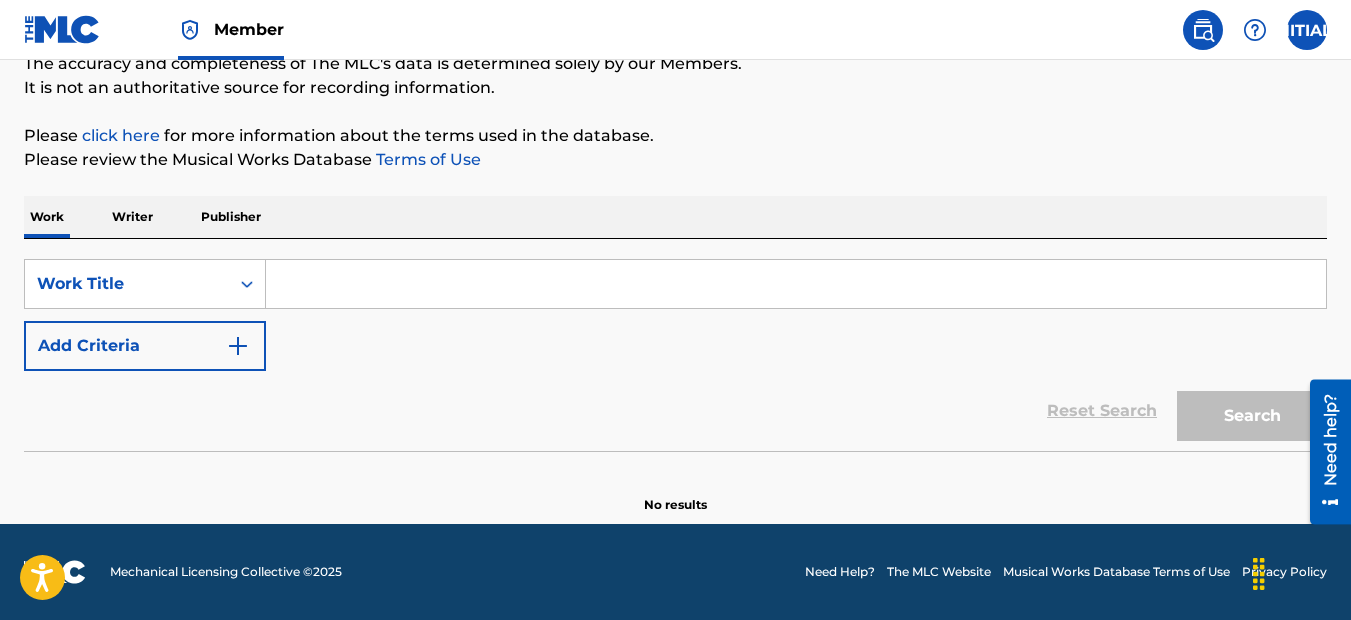 click on "Publisher" at bounding box center [231, 217] 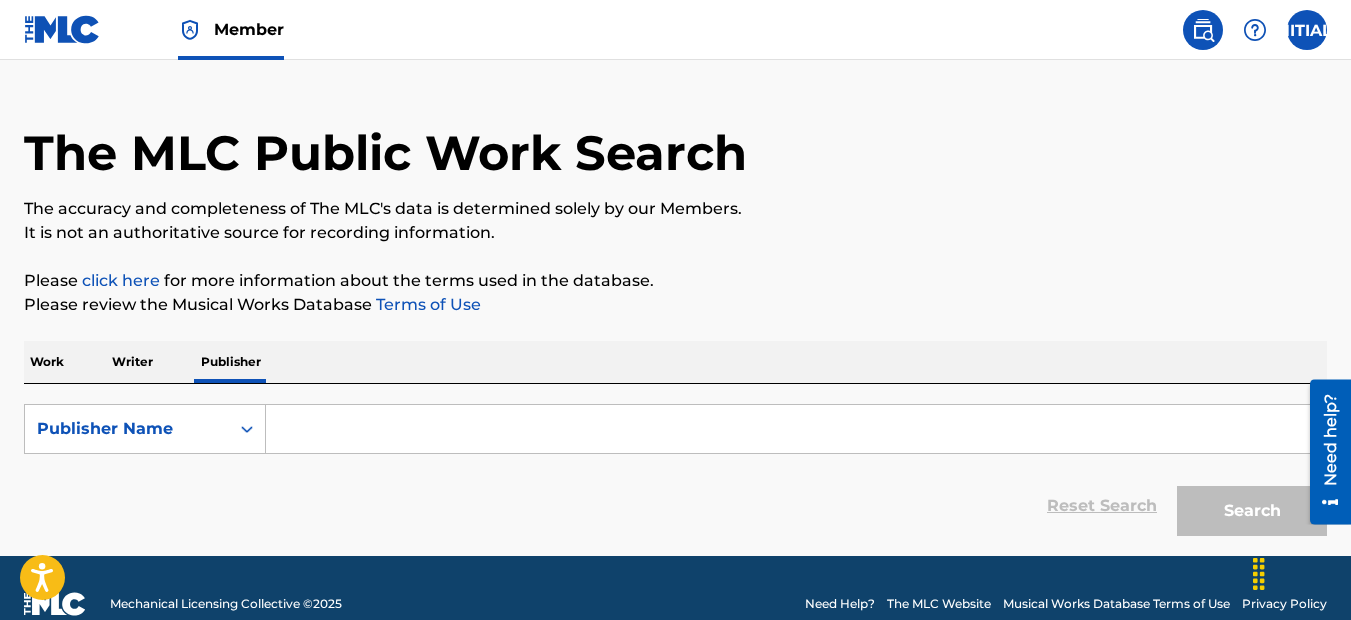 scroll, scrollTop: 73, scrollLeft: 0, axis: vertical 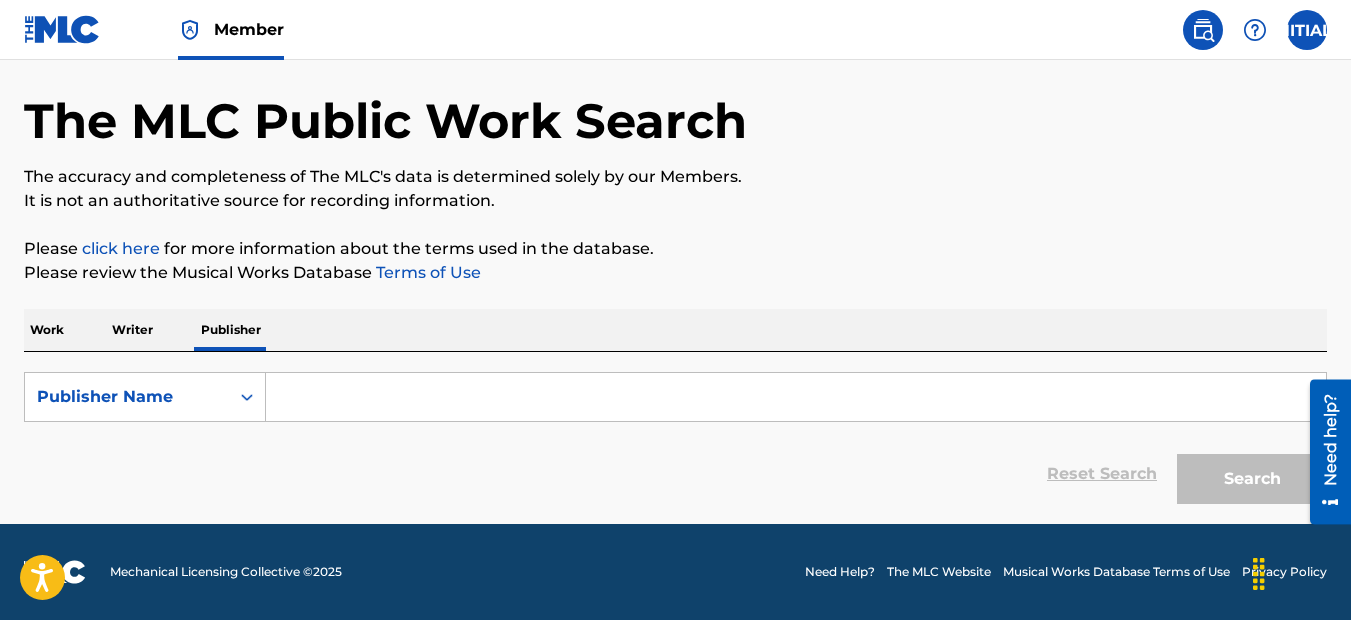 click at bounding box center (796, 397) 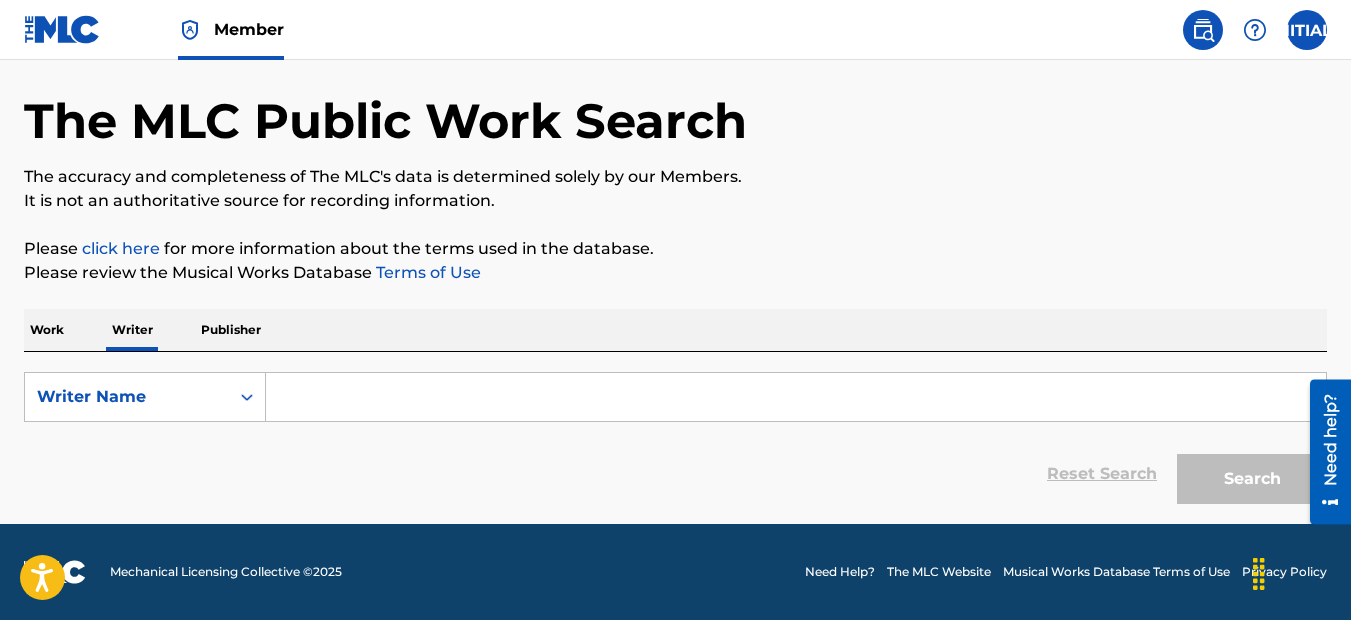 scroll, scrollTop: 0, scrollLeft: 0, axis: both 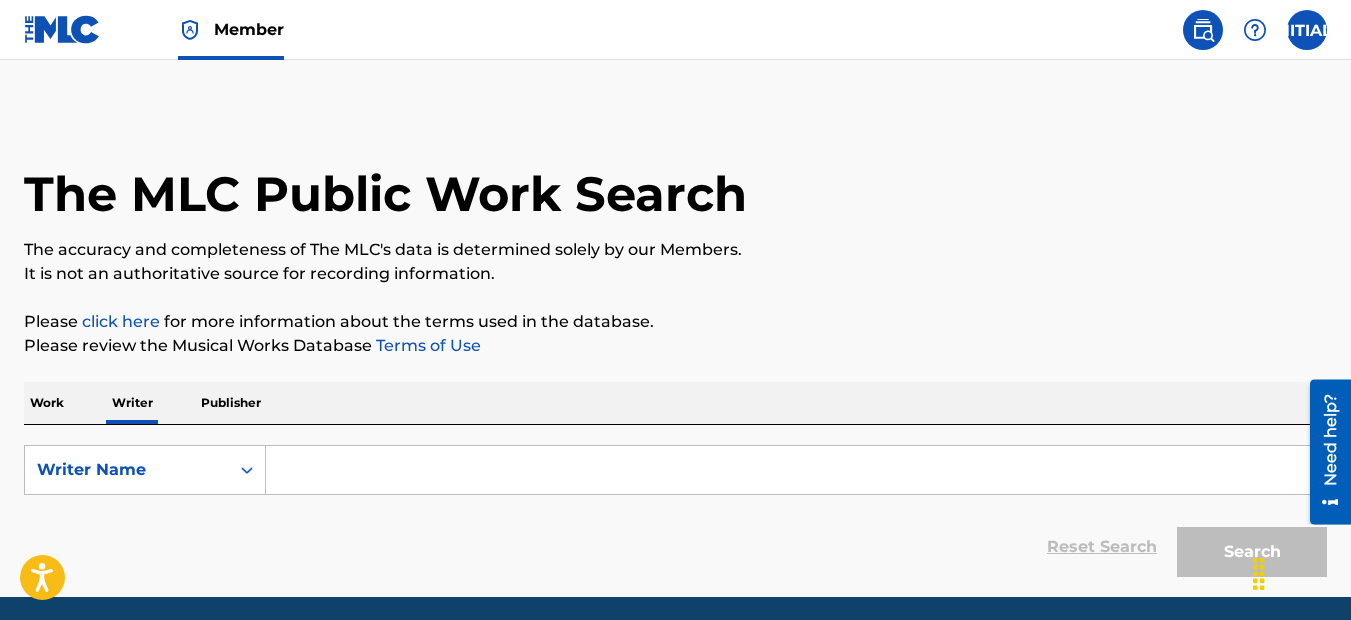 click at bounding box center (796, 470) 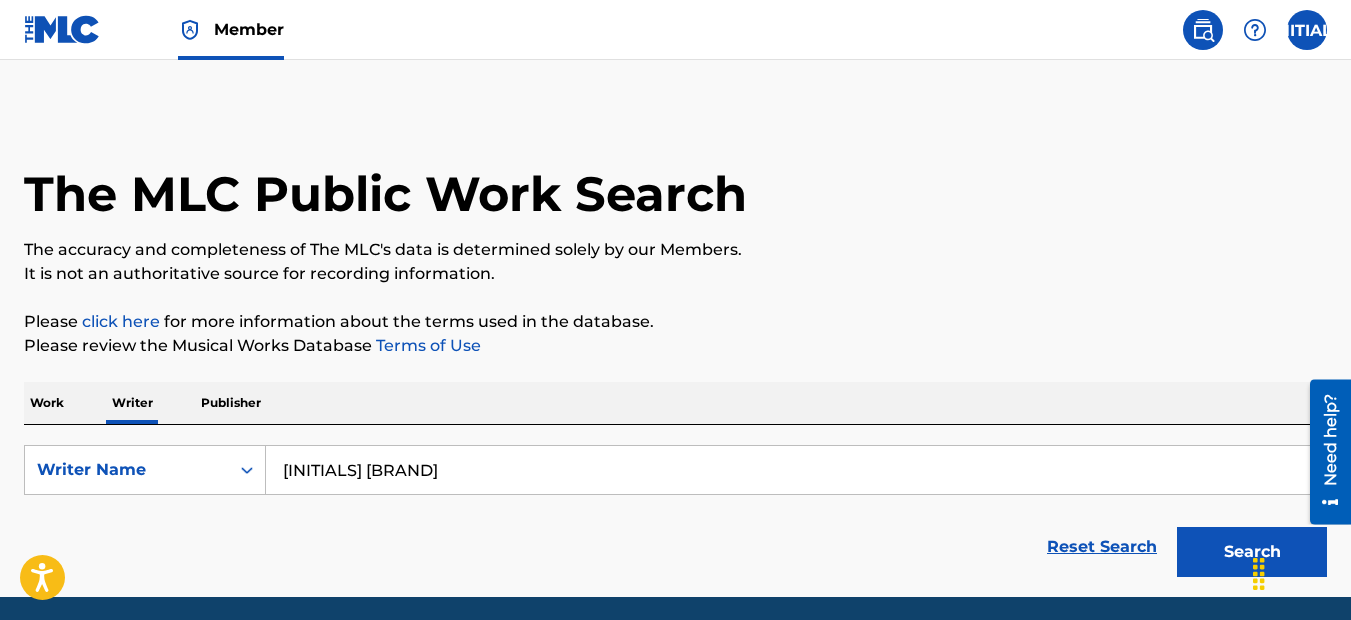 type on "[INITIALS] [BRAND]" 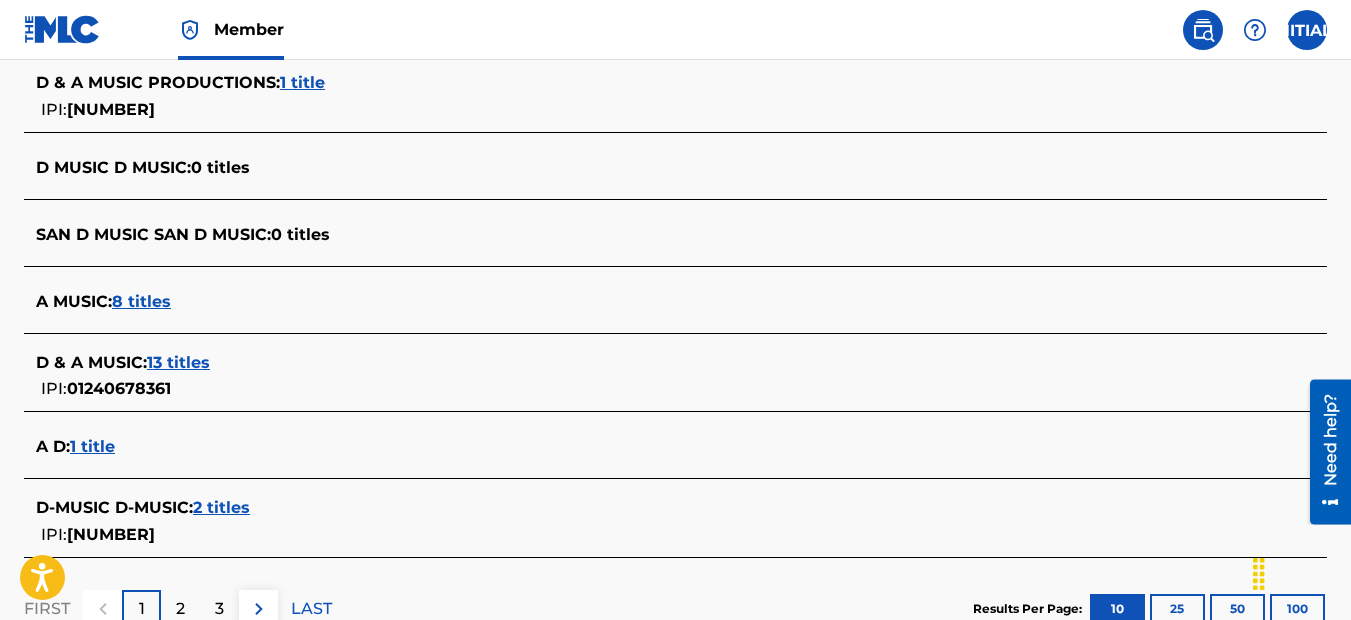 scroll, scrollTop: 913, scrollLeft: 0, axis: vertical 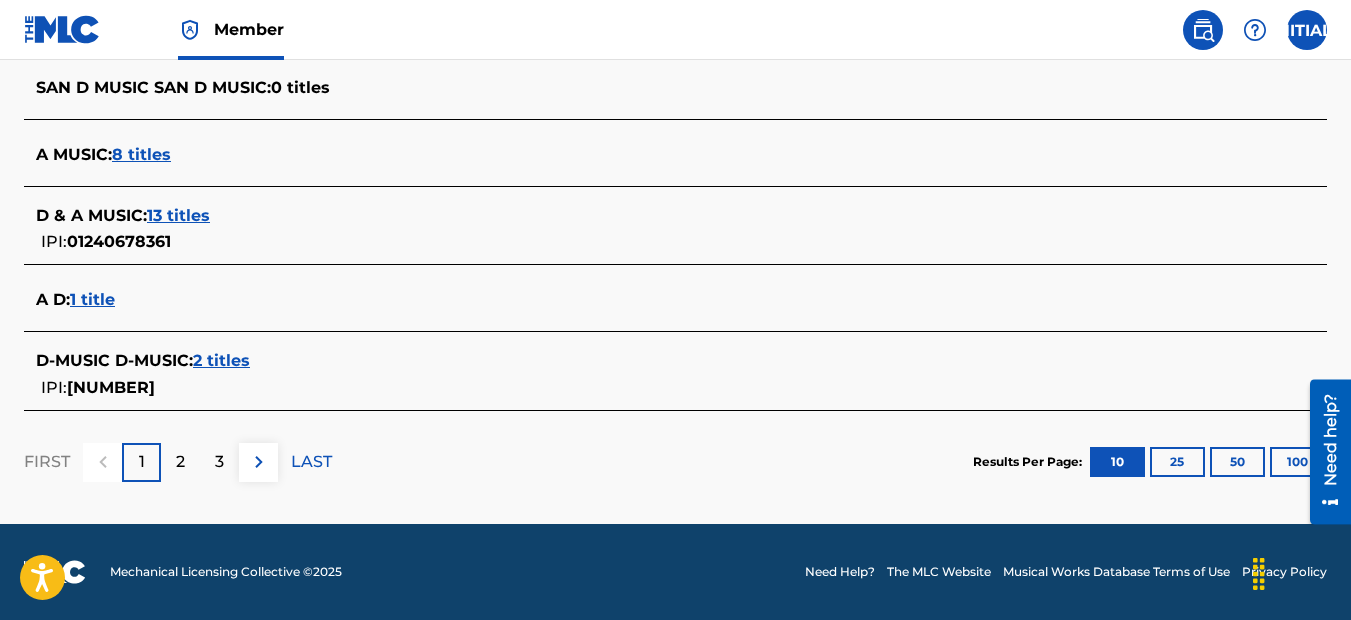 click on "100" at bounding box center [1297, 462] 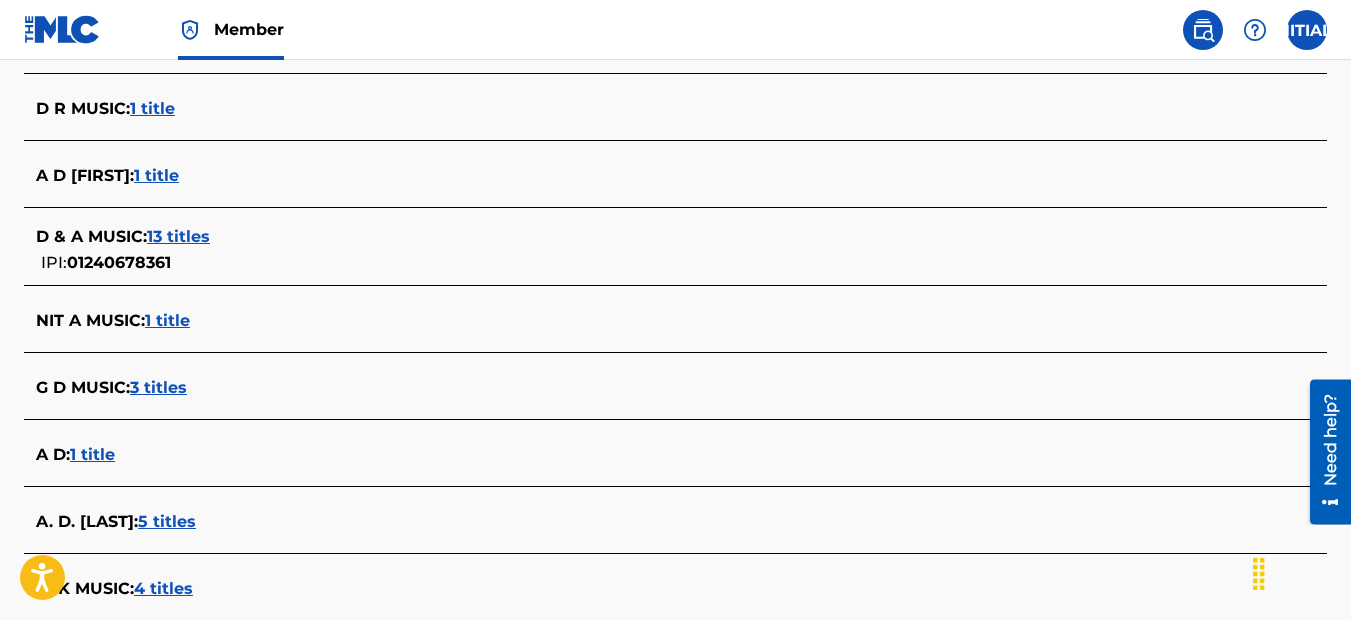 scroll, scrollTop: 6713, scrollLeft: 0, axis: vertical 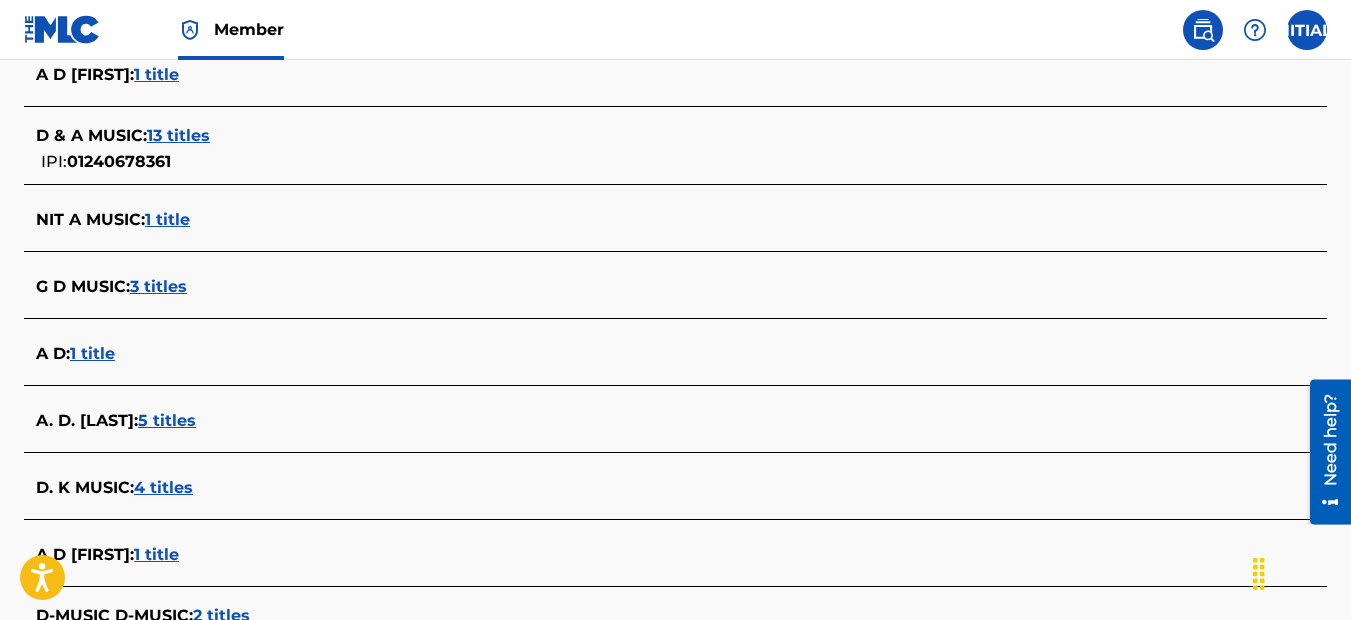 click on "13 titles" at bounding box center [178, 135] 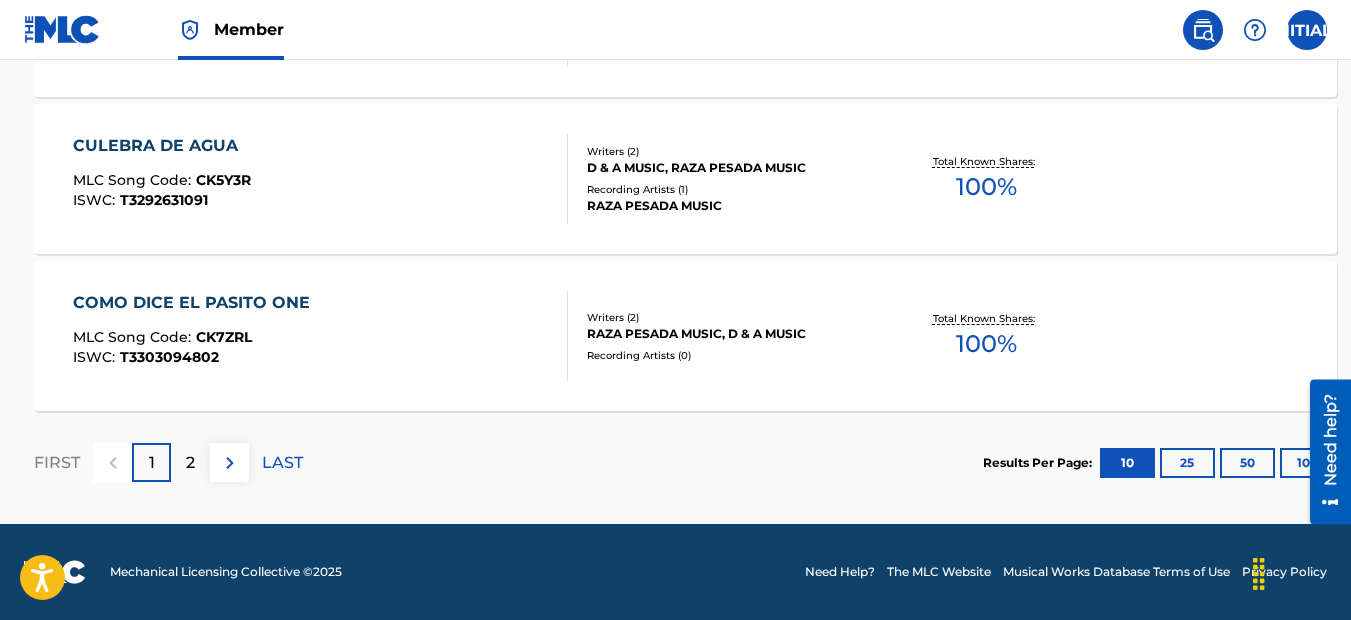 scroll, scrollTop: 1828, scrollLeft: 0, axis: vertical 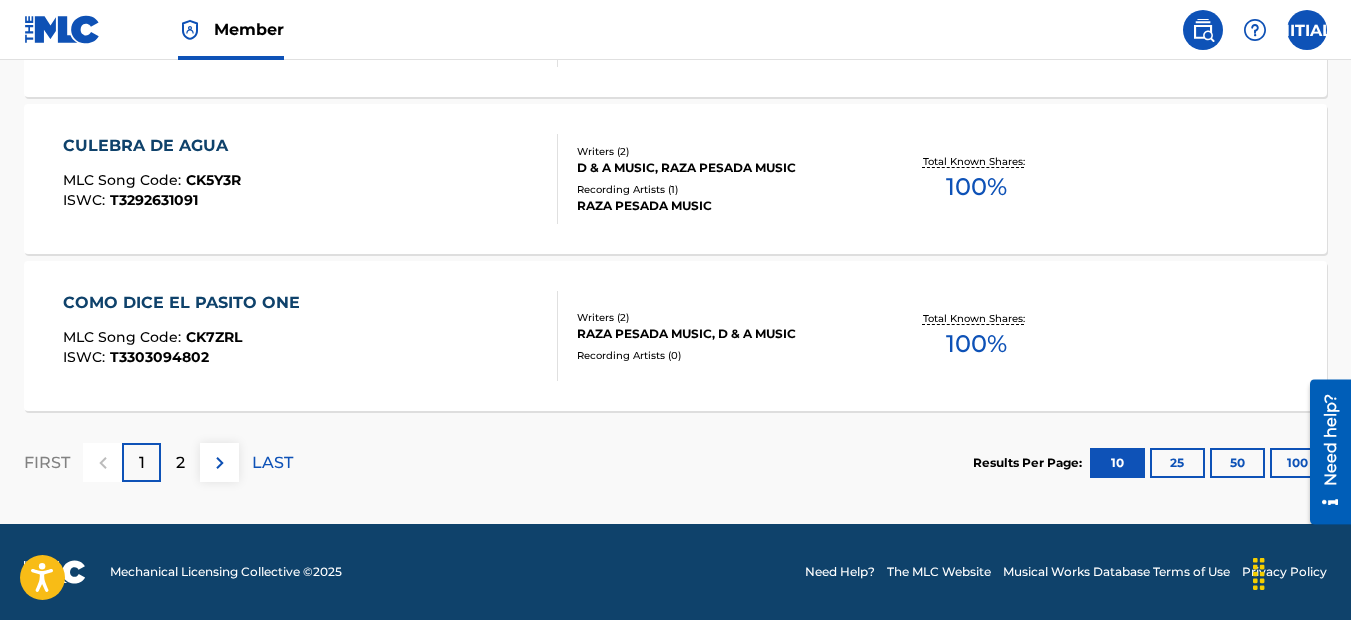 click on "100" at bounding box center (1297, 463) 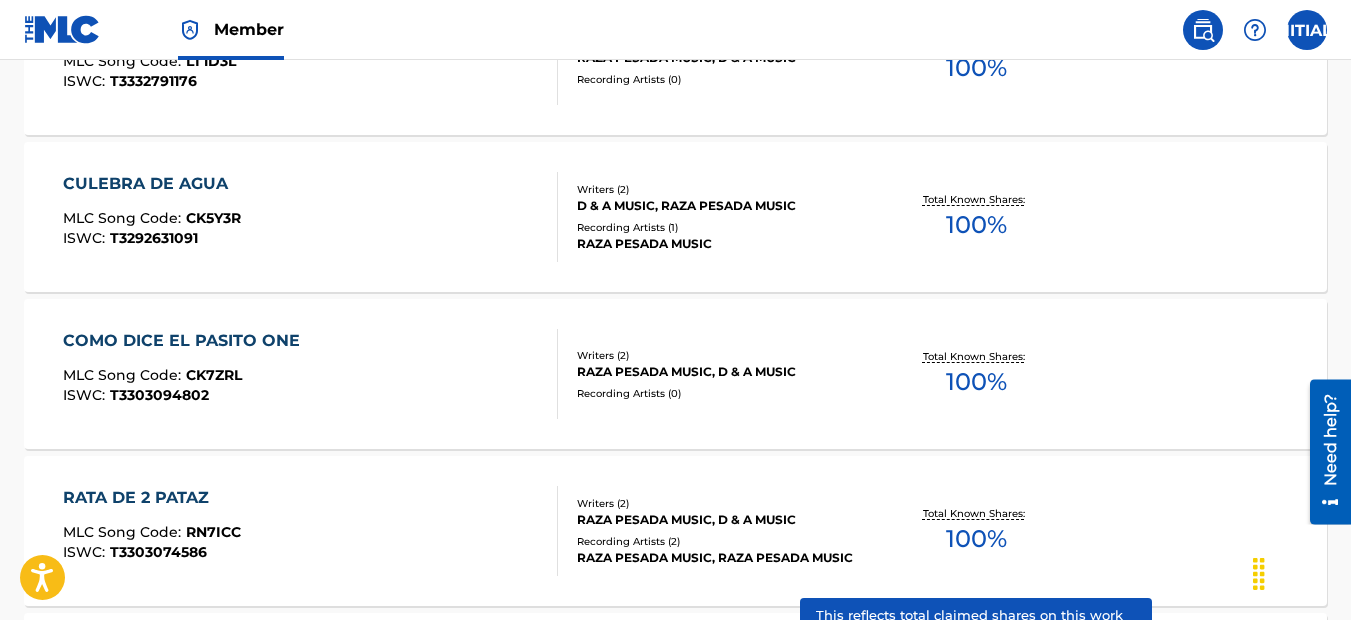 scroll, scrollTop: 1390, scrollLeft: 0, axis: vertical 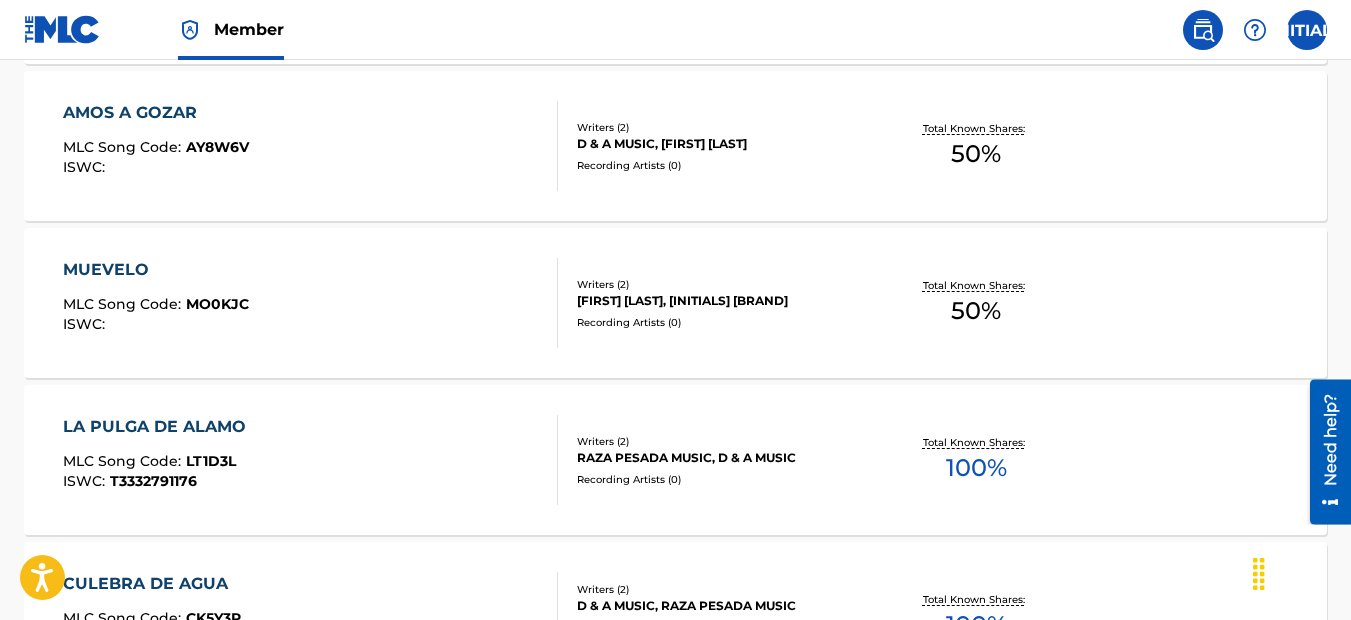 click on "MUEVELO" at bounding box center [156, 270] 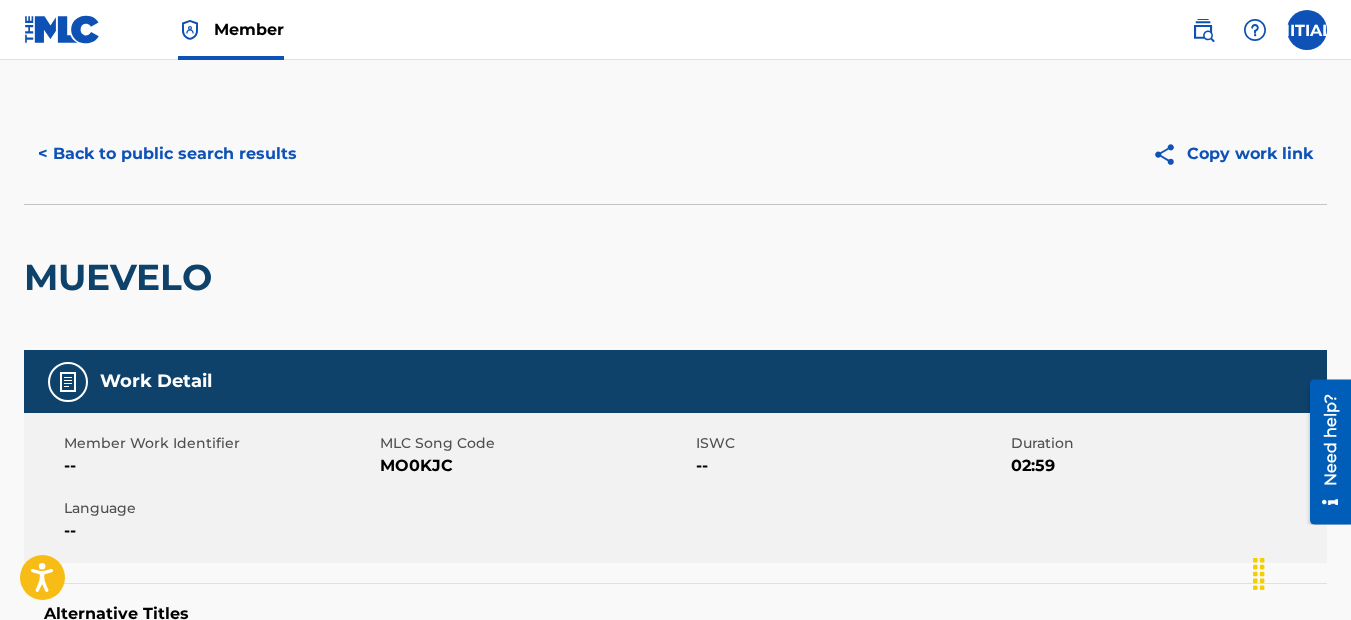 scroll, scrollTop: 0, scrollLeft: 0, axis: both 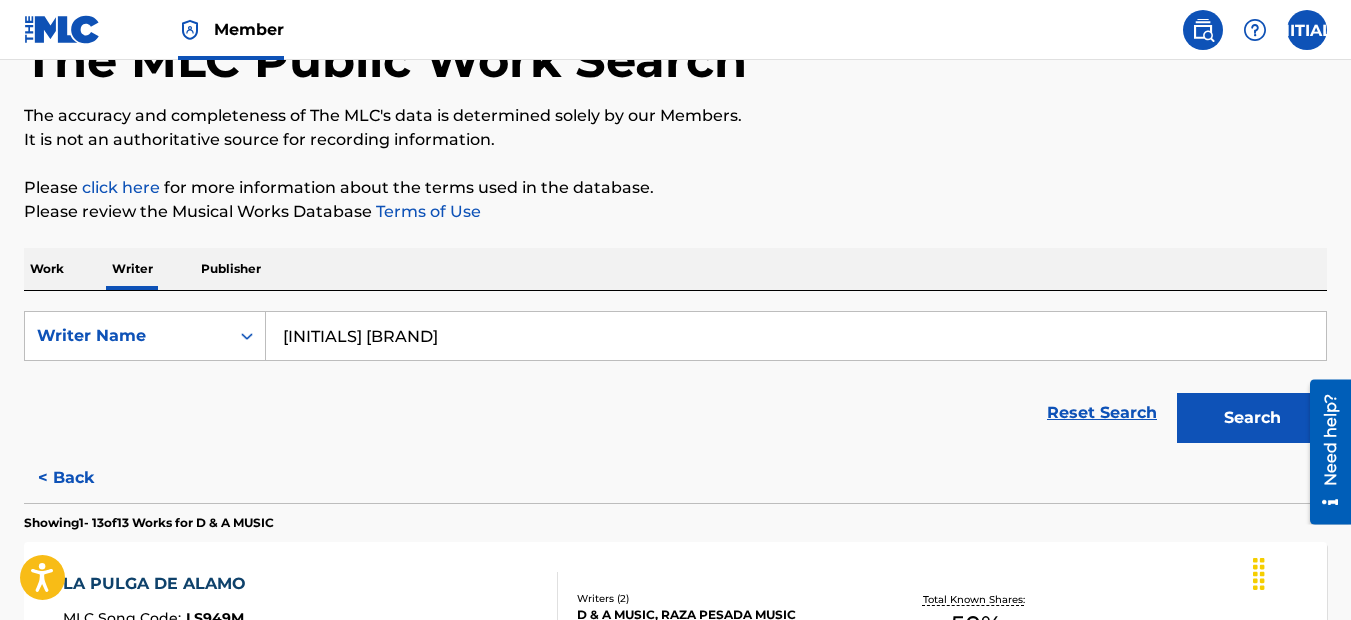 drag, startPoint x: 533, startPoint y: 346, endPoint x: 194, endPoint y: 366, distance: 339.58945 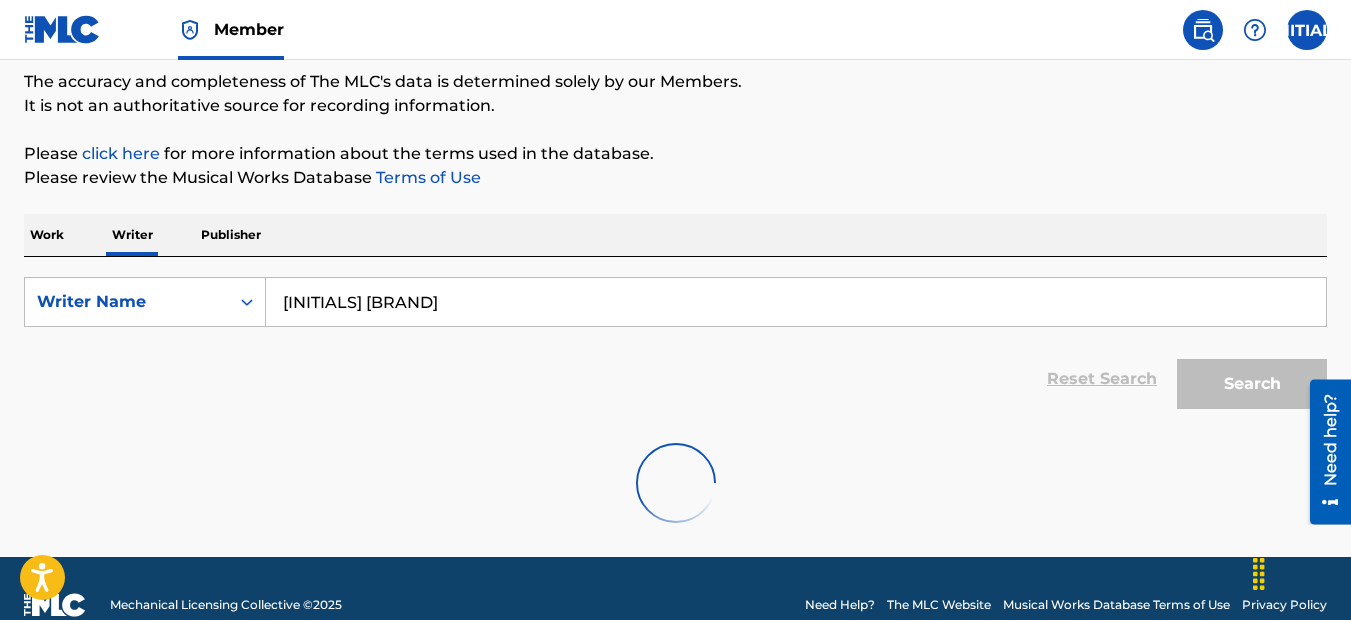 scroll, scrollTop: 201, scrollLeft: 0, axis: vertical 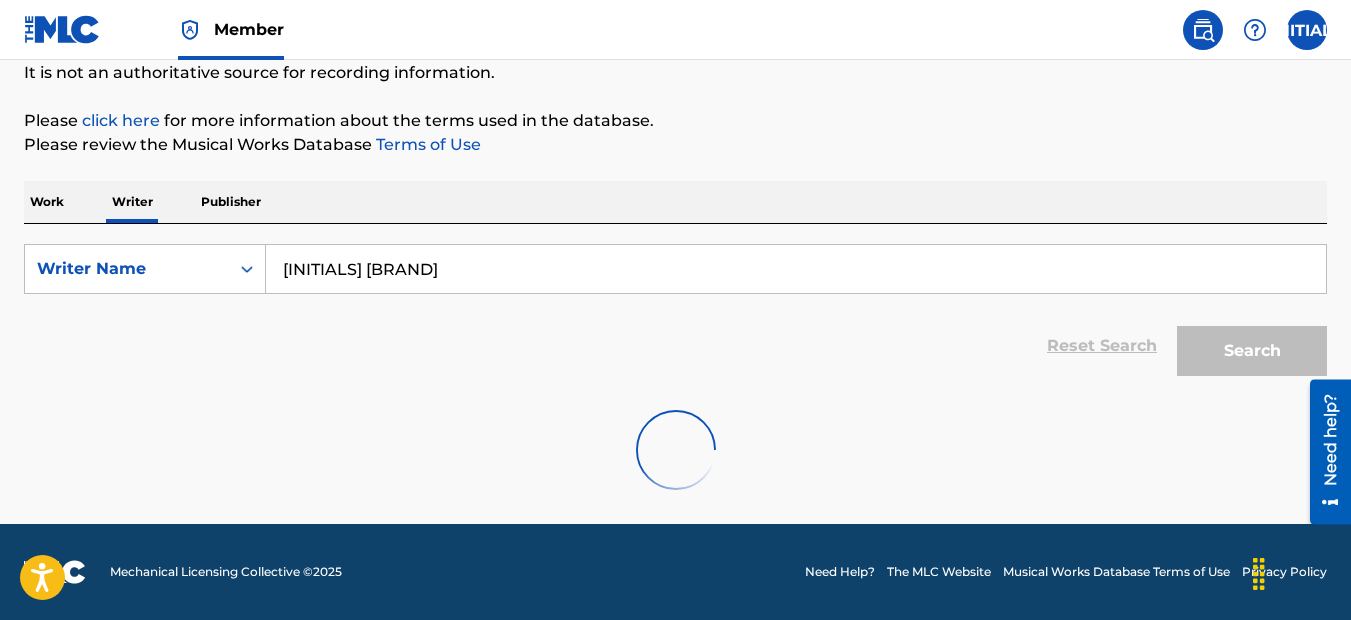 click on "[INITIALS] [BRAND]" at bounding box center [796, 269] 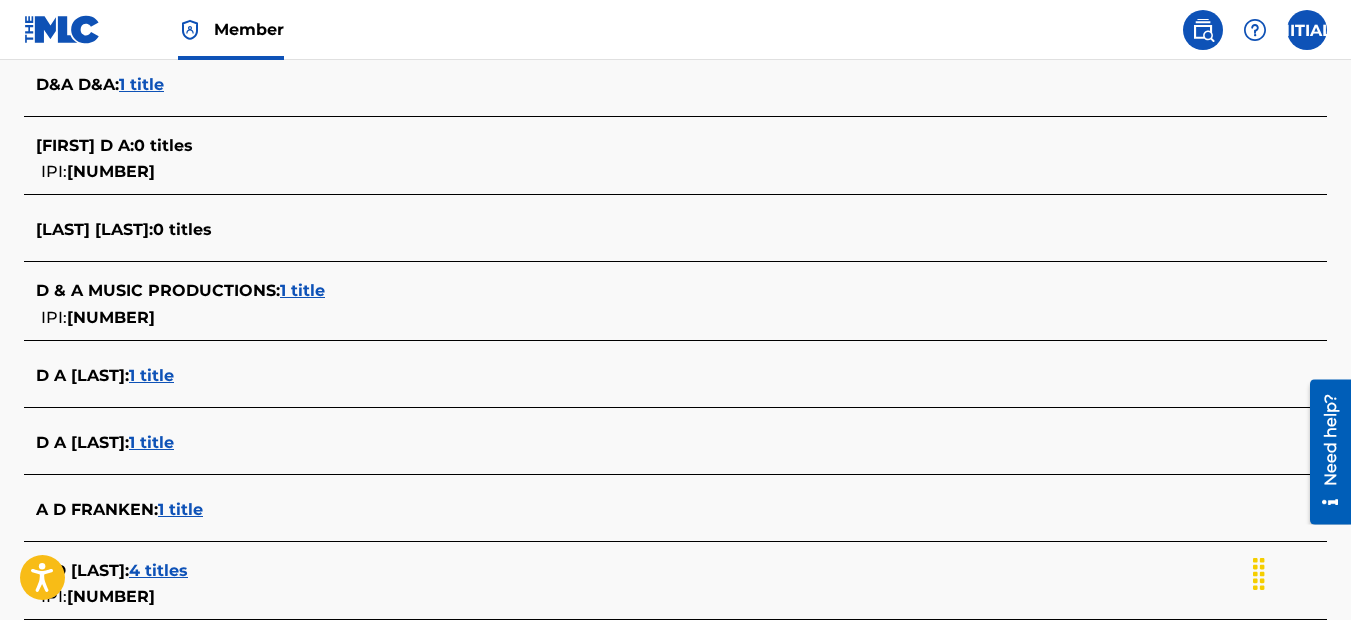 scroll, scrollTop: 4605, scrollLeft: 0, axis: vertical 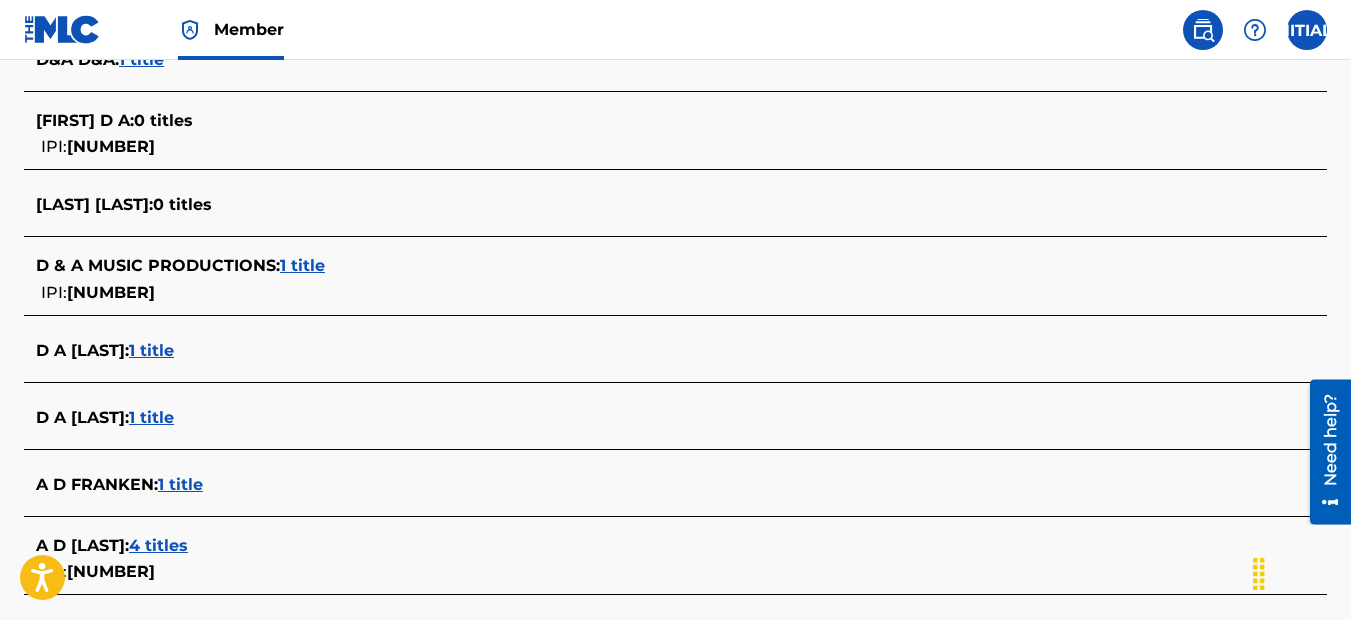 click on "1 title" at bounding box center (302, 265) 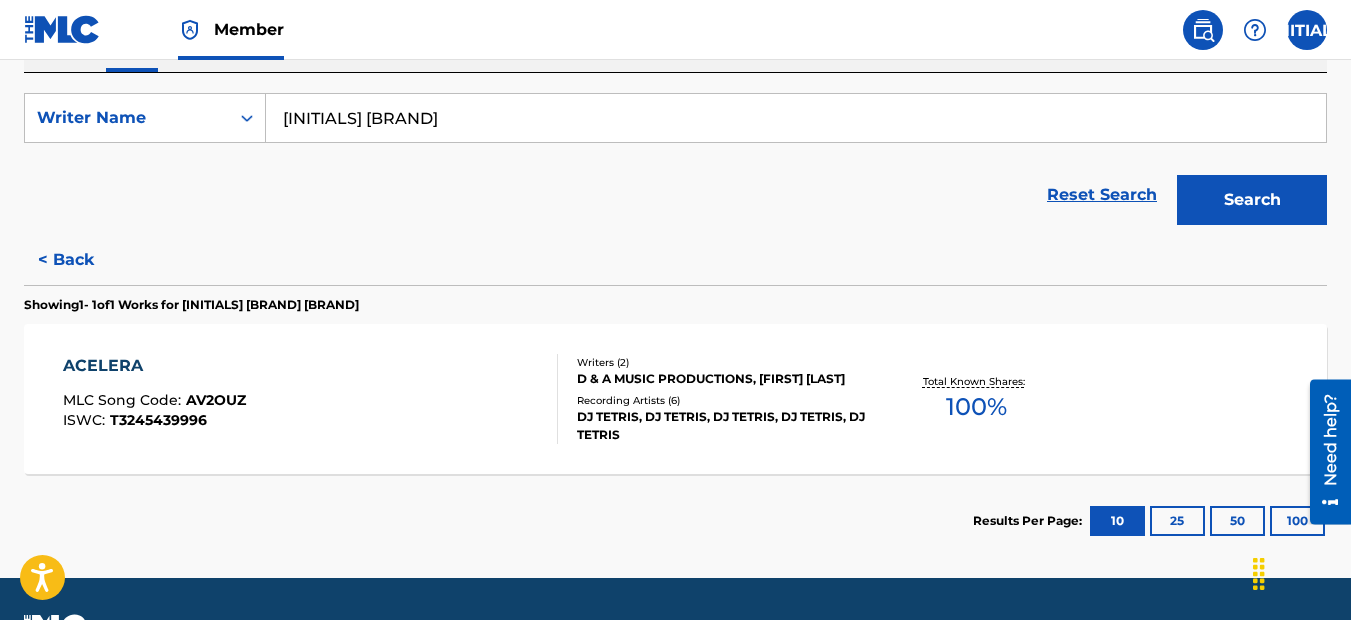 scroll, scrollTop: 306, scrollLeft: 0, axis: vertical 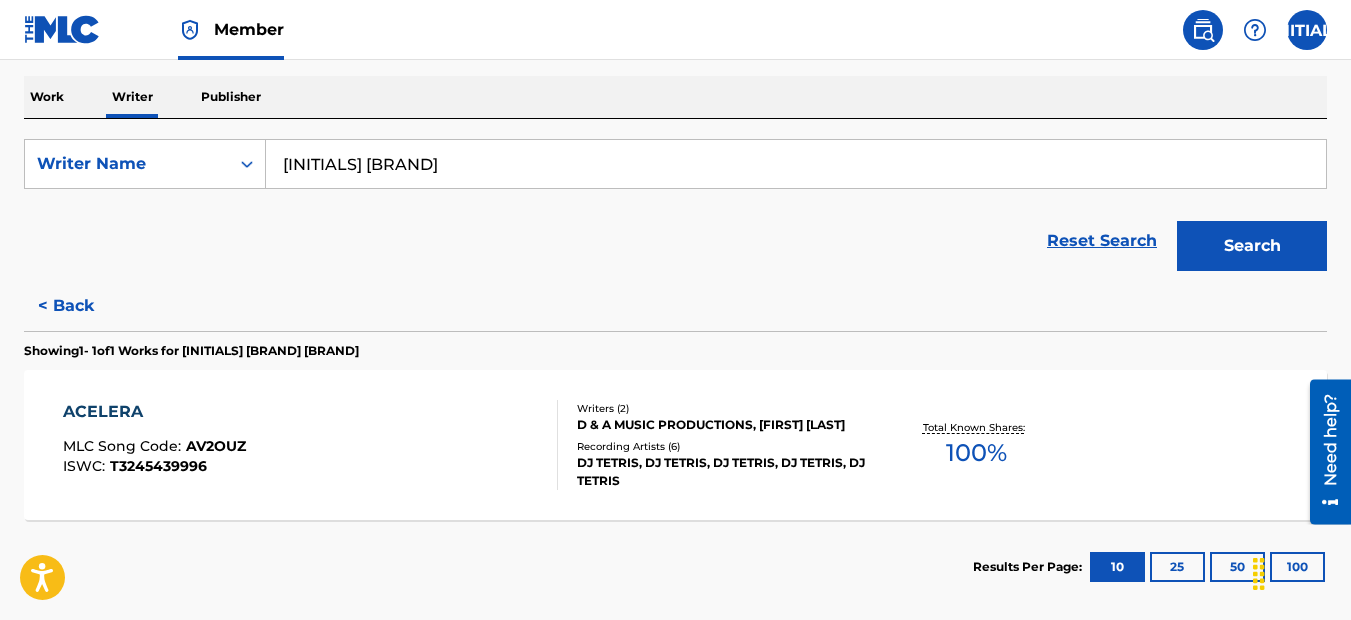 click on "[INITIALS] [BRAND]" at bounding box center (796, 164) 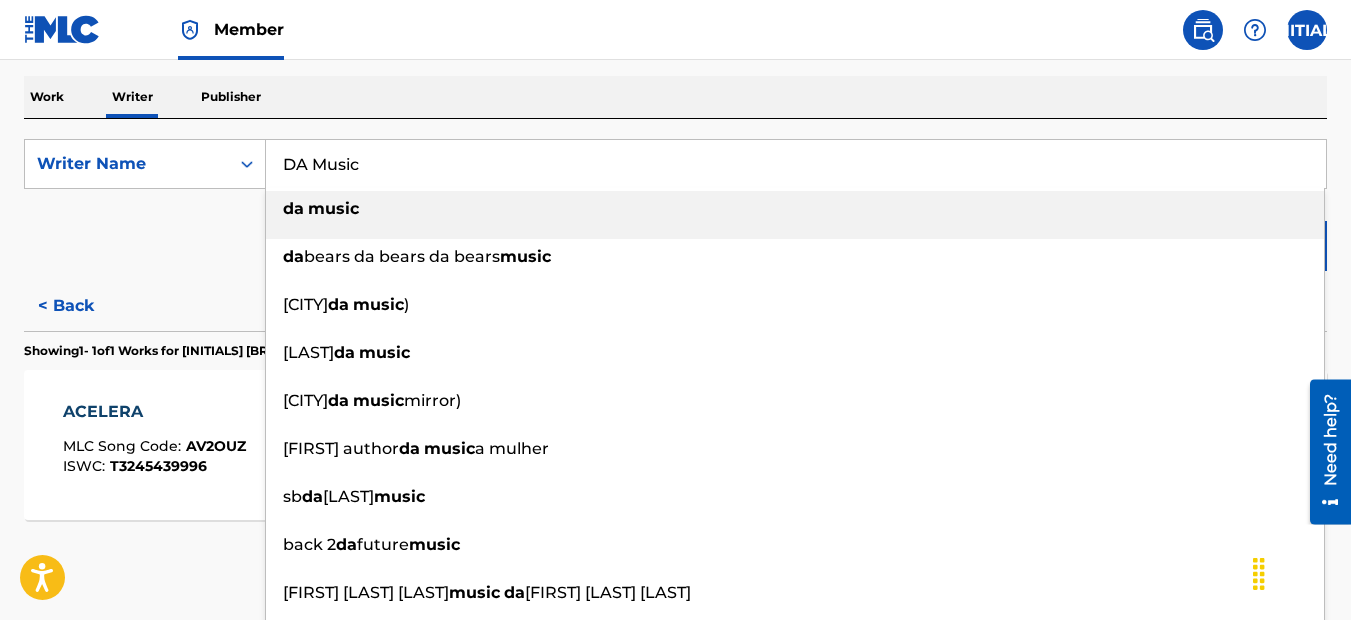 click on "da music" at bounding box center [795, 209] 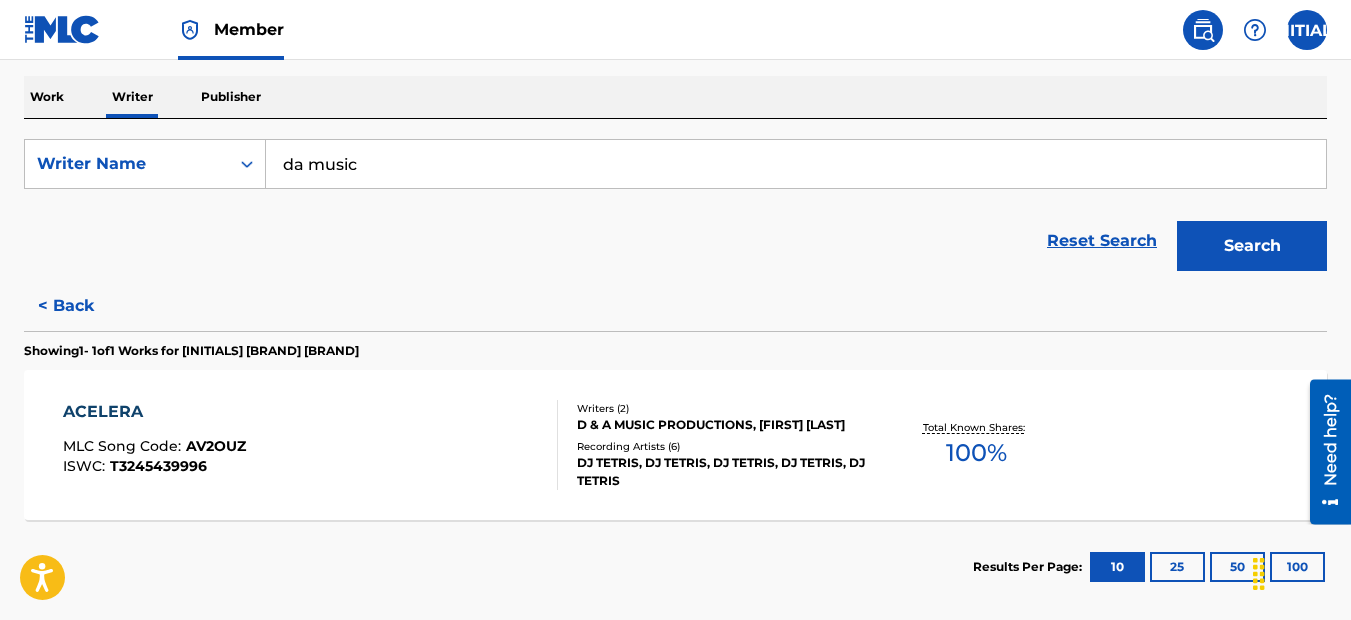 click on "da music" at bounding box center (796, 164) 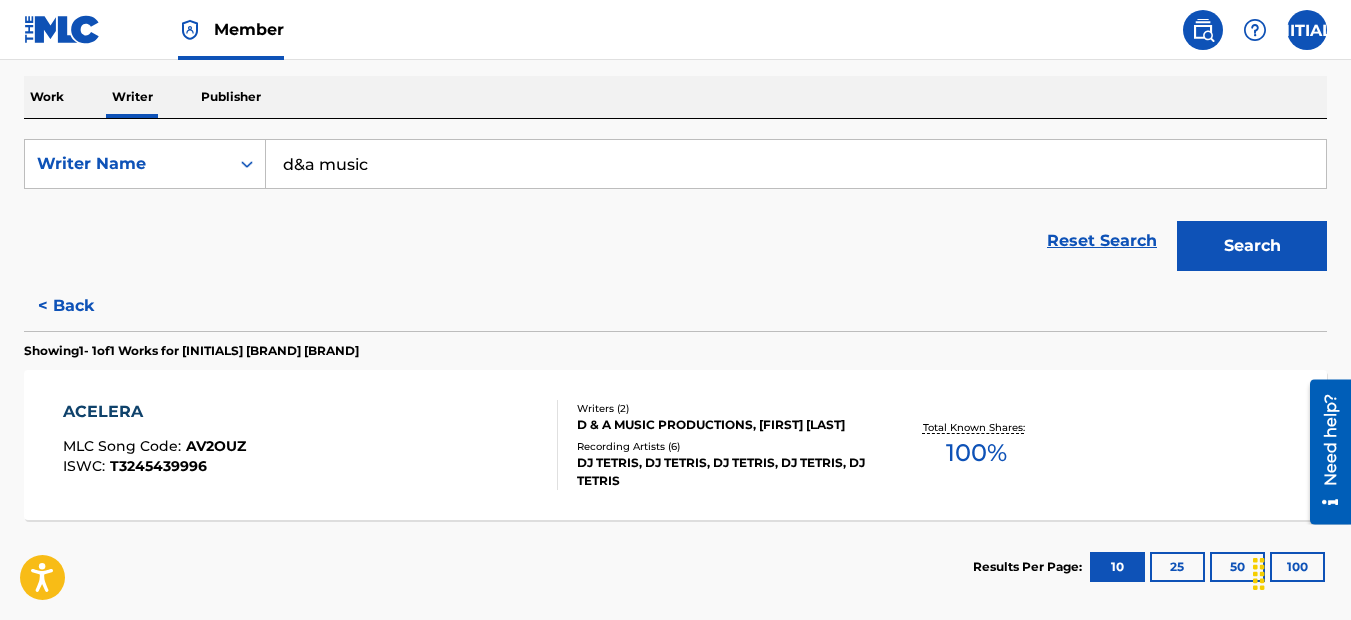type on "d&a music" 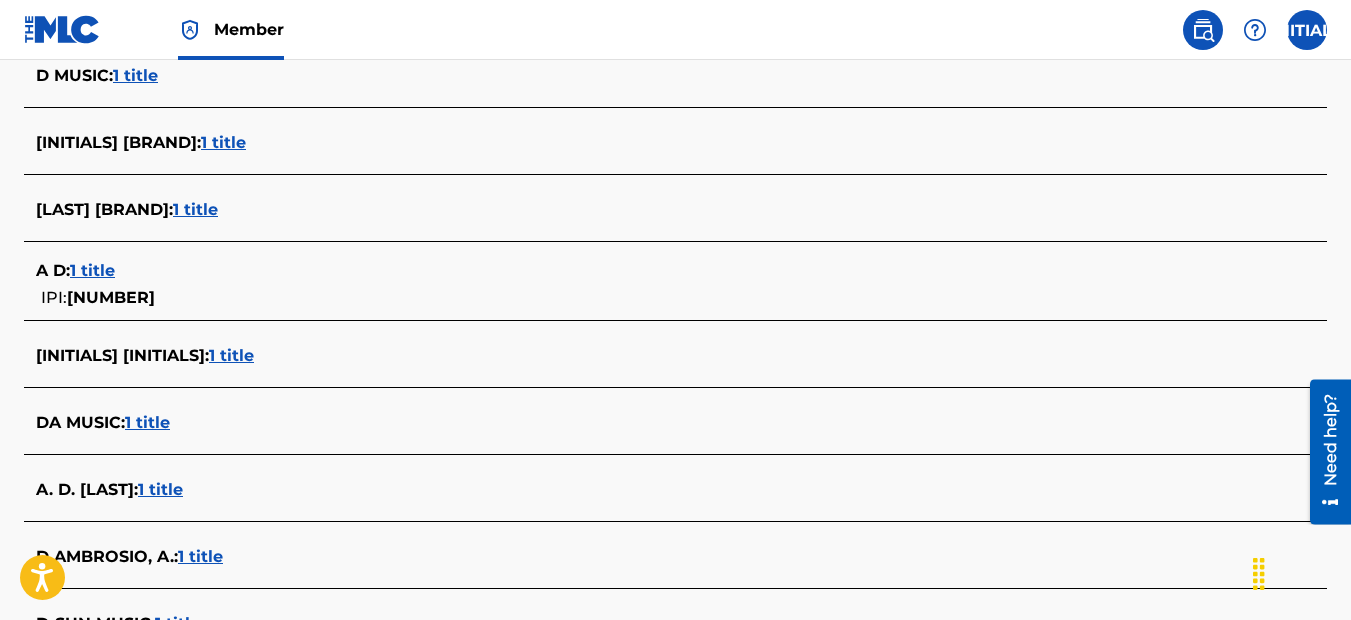 scroll, scrollTop: 2906, scrollLeft: 0, axis: vertical 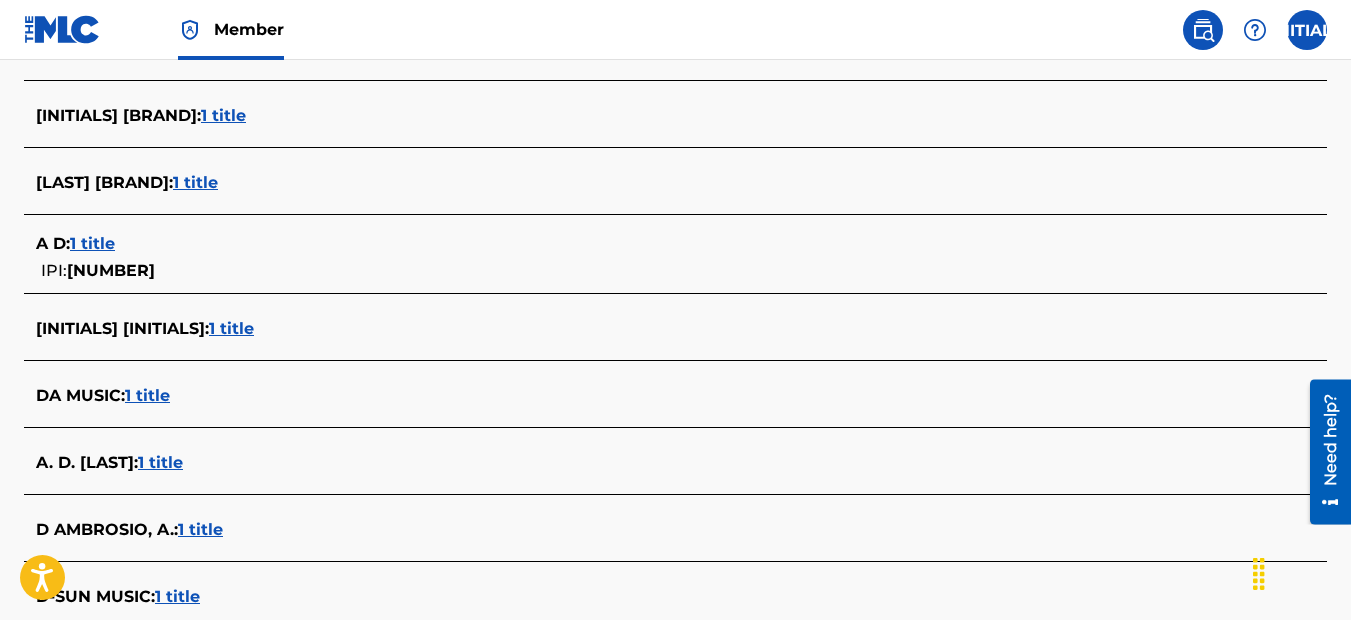 click on "1 title" at bounding box center [147, 395] 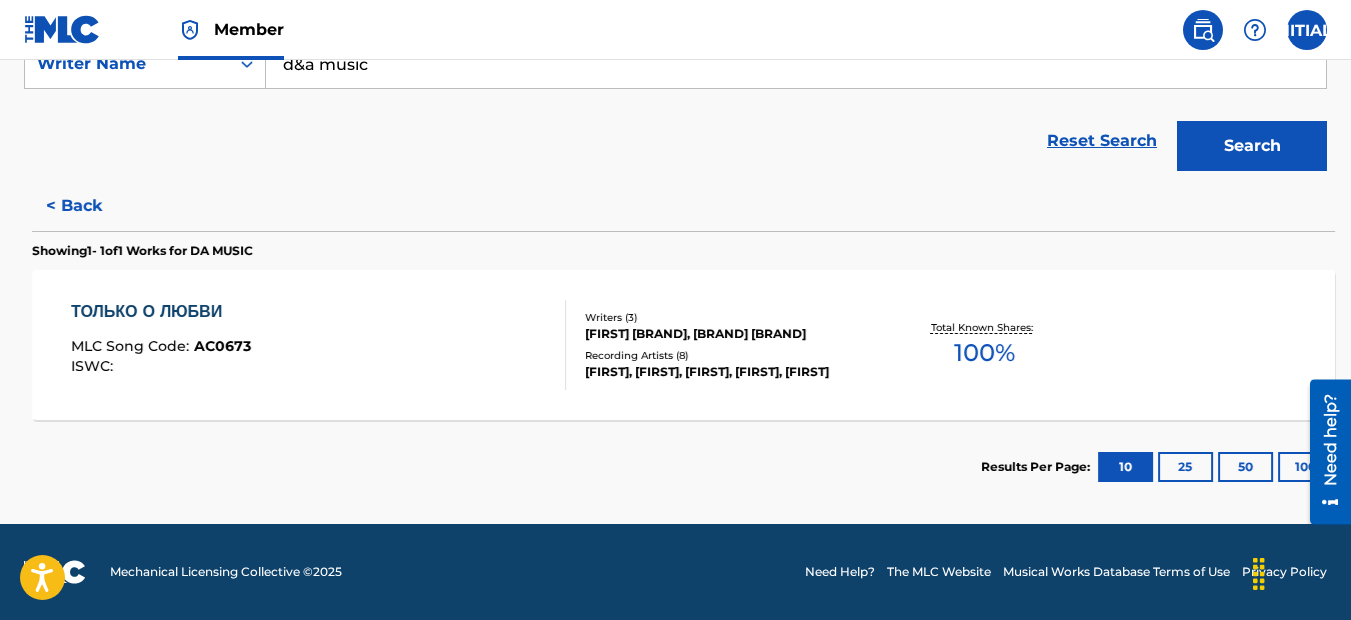 scroll, scrollTop: 406, scrollLeft: 0, axis: vertical 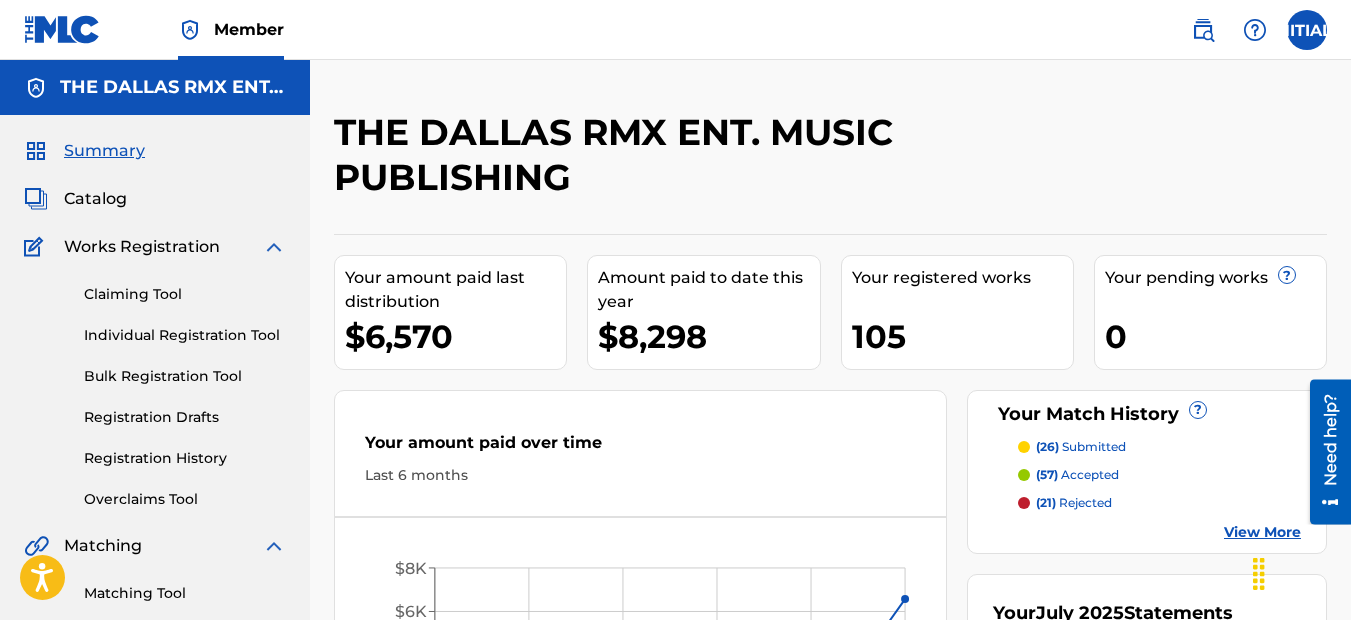 click at bounding box center [1203, 30] 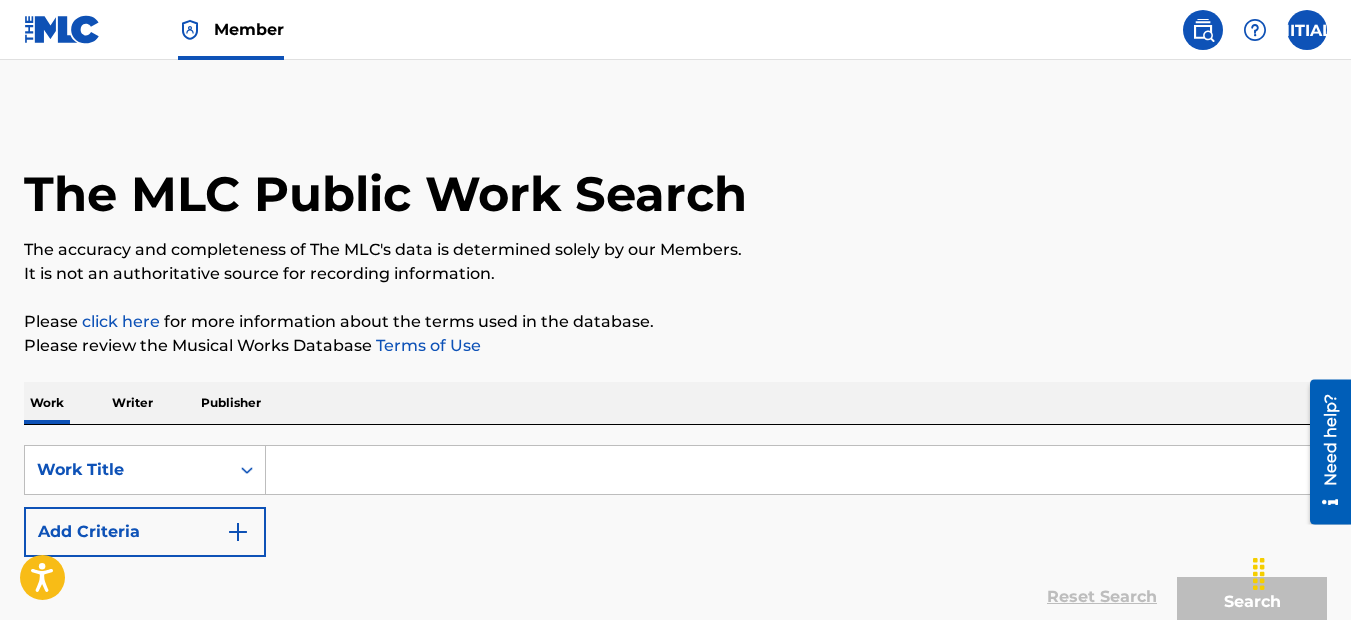 click on "Writer" at bounding box center (132, 403) 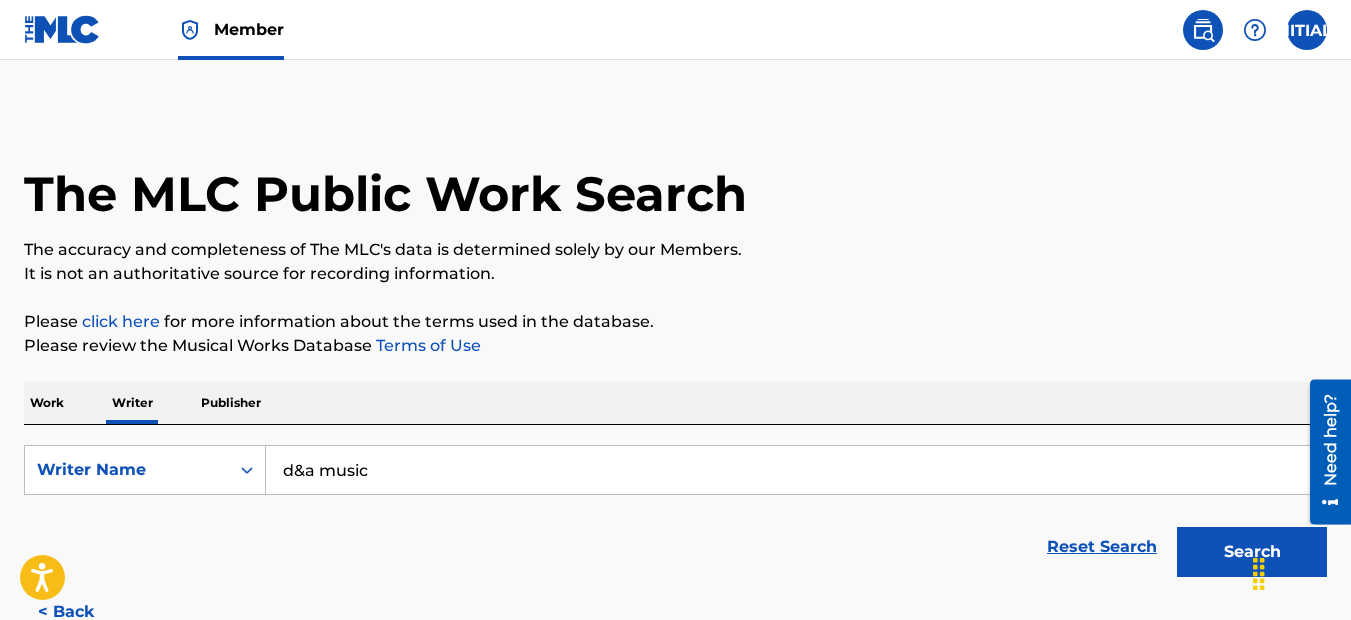drag, startPoint x: 434, startPoint y: 481, endPoint x: 212, endPoint y: 501, distance: 222.89908 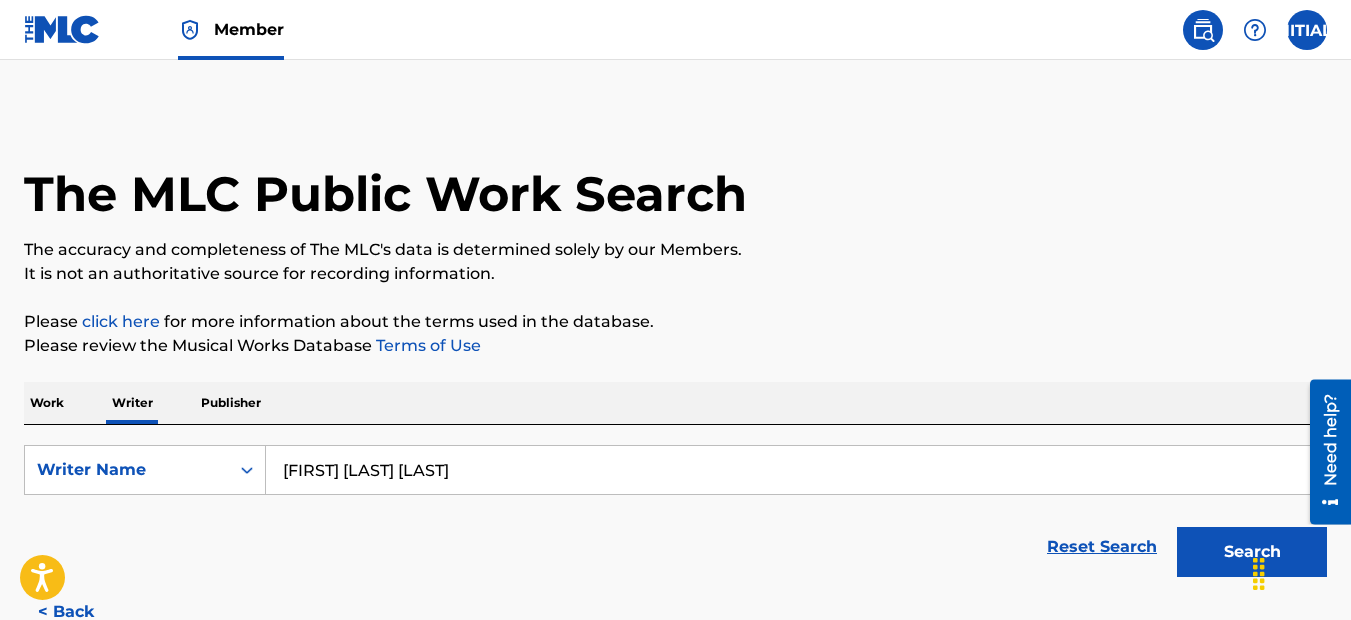 type on "[FIRST] [LAST] [LAST]" 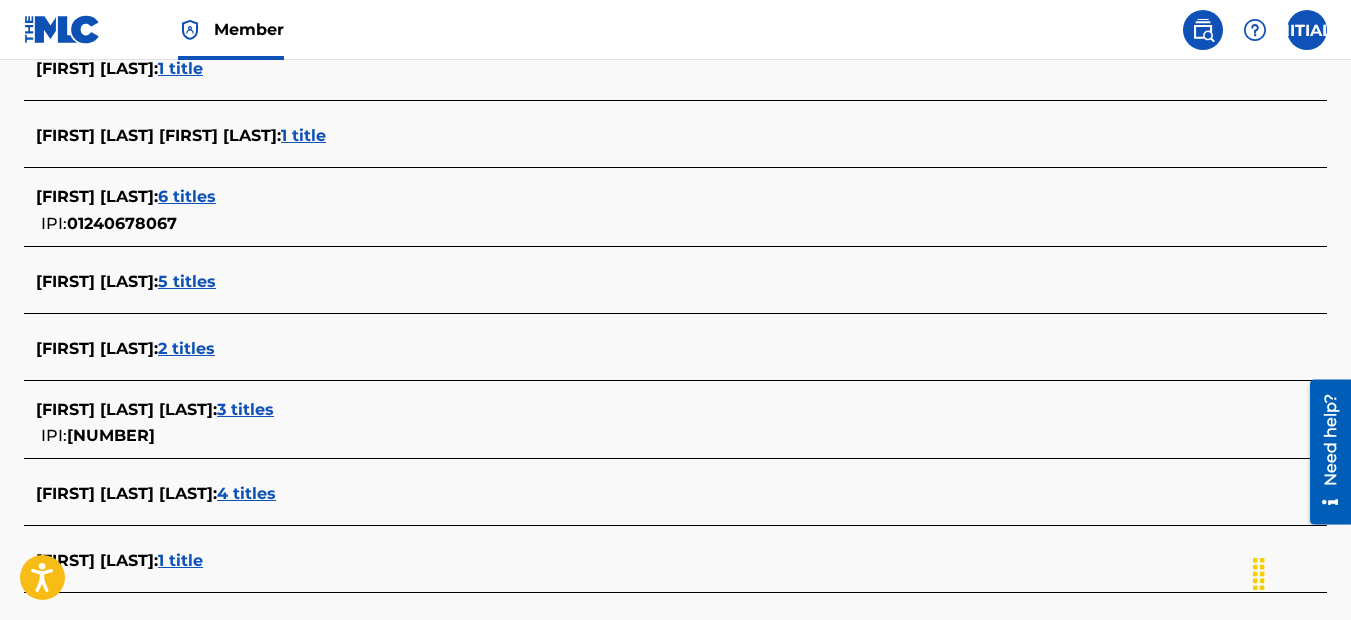 scroll, scrollTop: 6701, scrollLeft: 0, axis: vertical 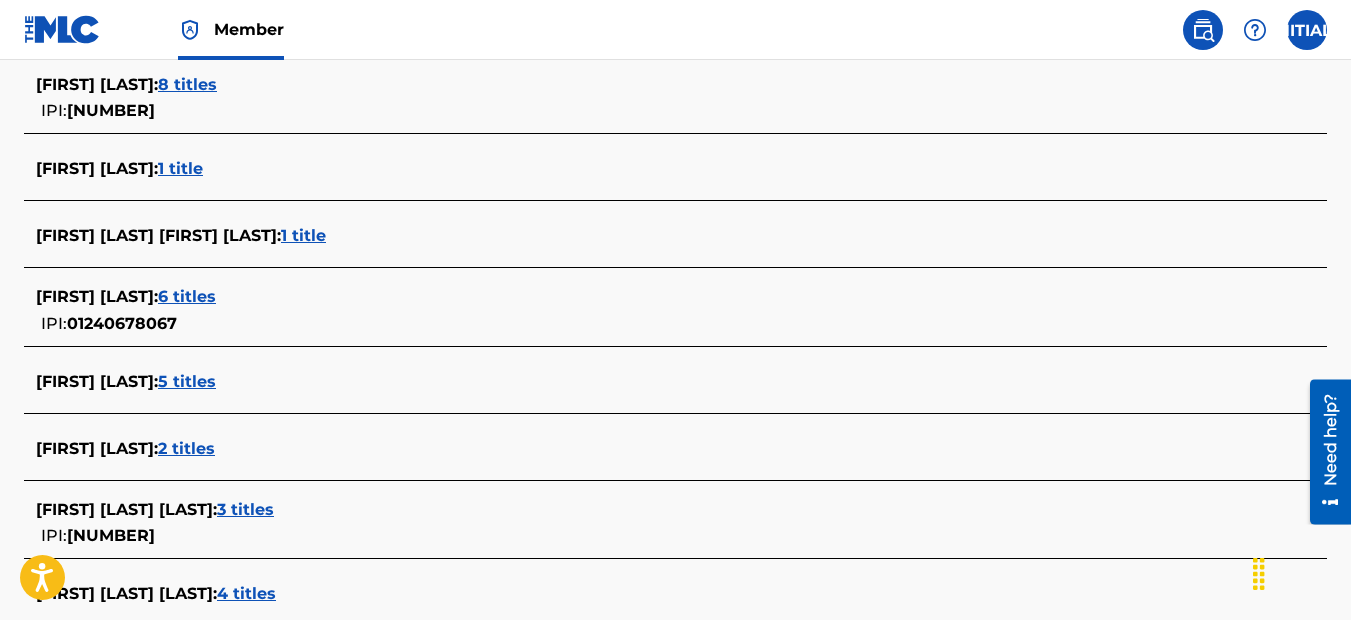 click on "6 titles" at bounding box center (187, 296) 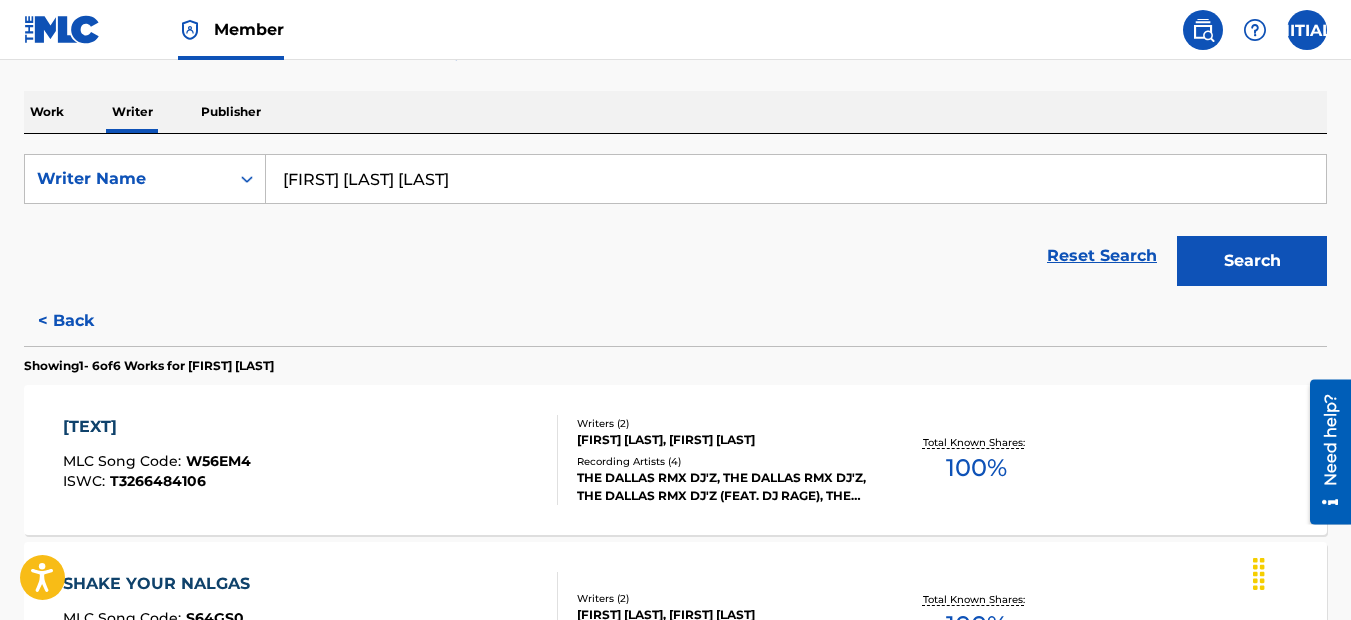 scroll, scrollTop: 91, scrollLeft: 0, axis: vertical 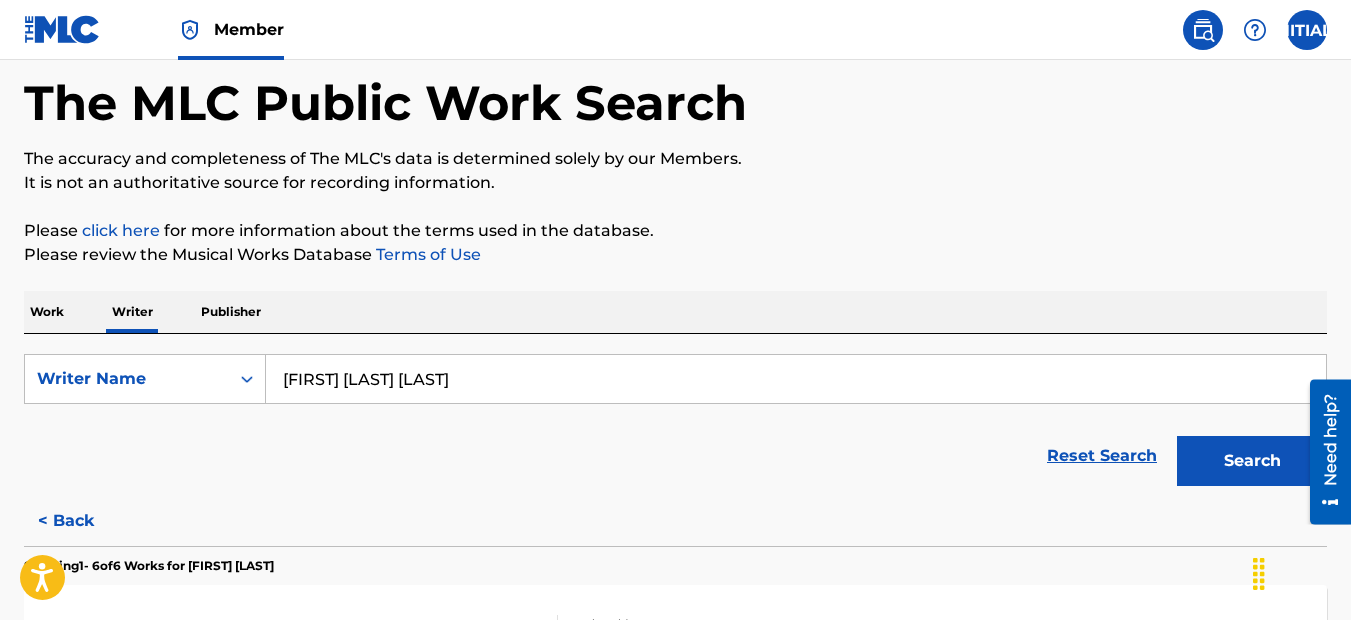 drag, startPoint x: 584, startPoint y: 394, endPoint x: 194, endPoint y: 435, distance: 392.1492 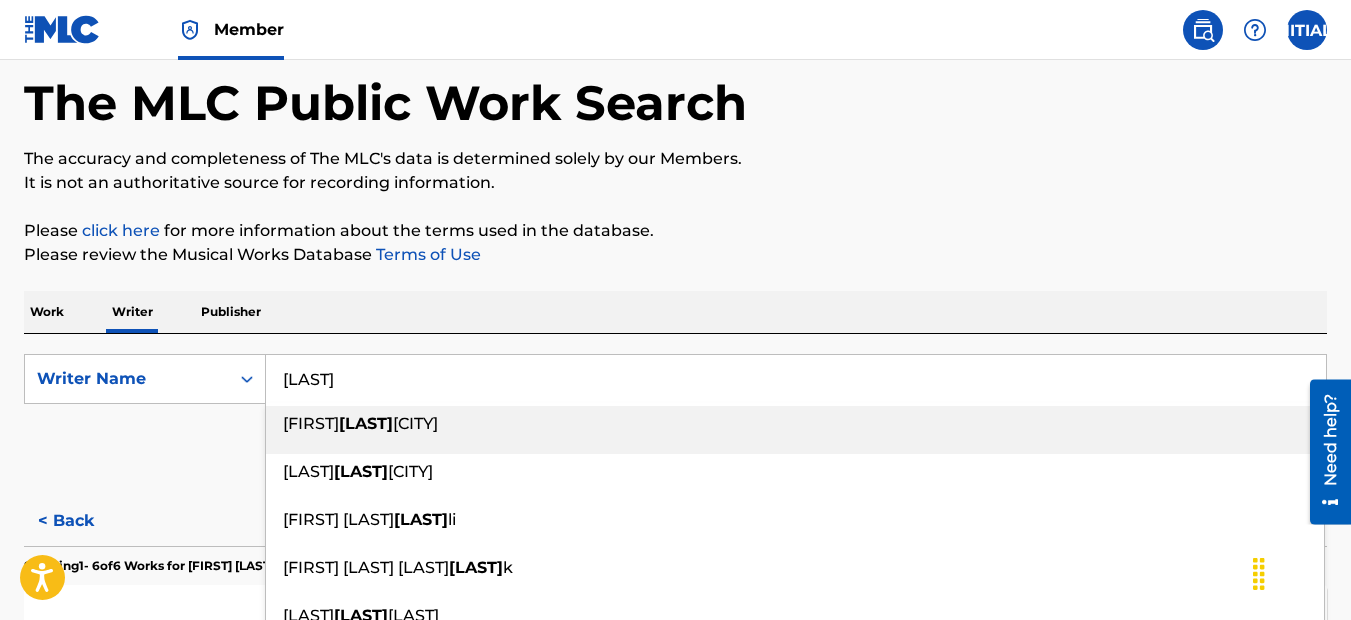 drag, startPoint x: 356, startPoint y: 354, endPoint x: 368, endPoint y: 368, distance: 18.439089 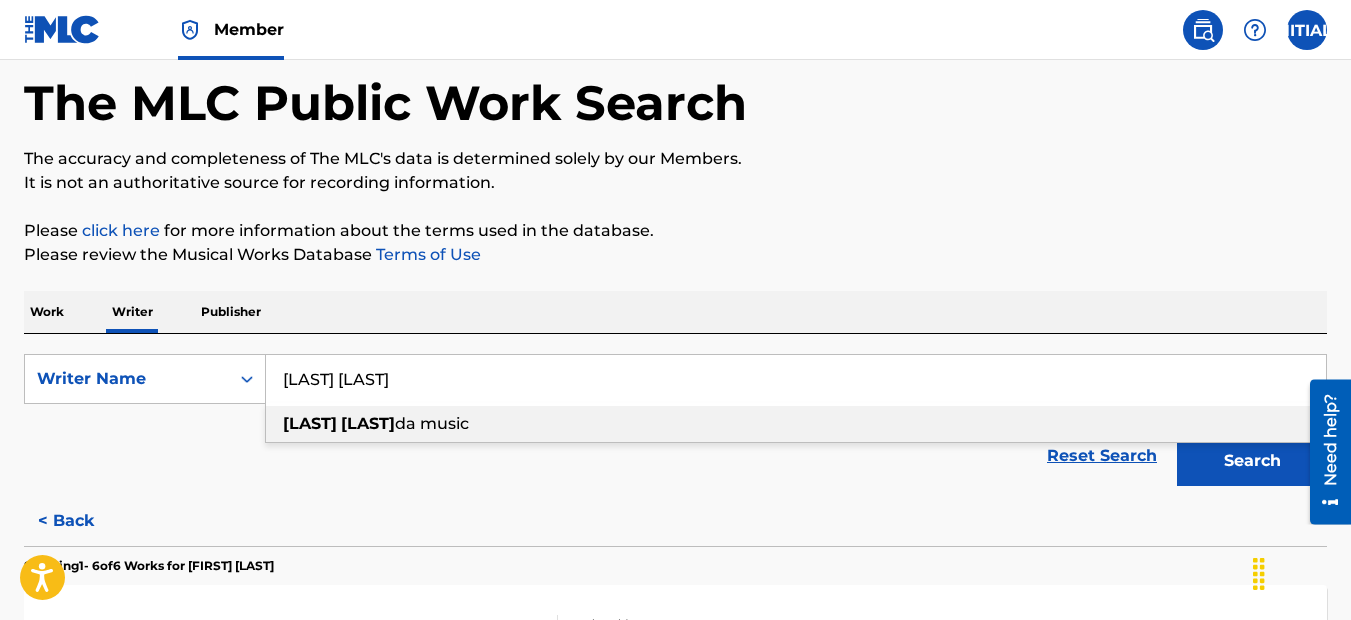 click on "da music" at bounding box center (432, 423) 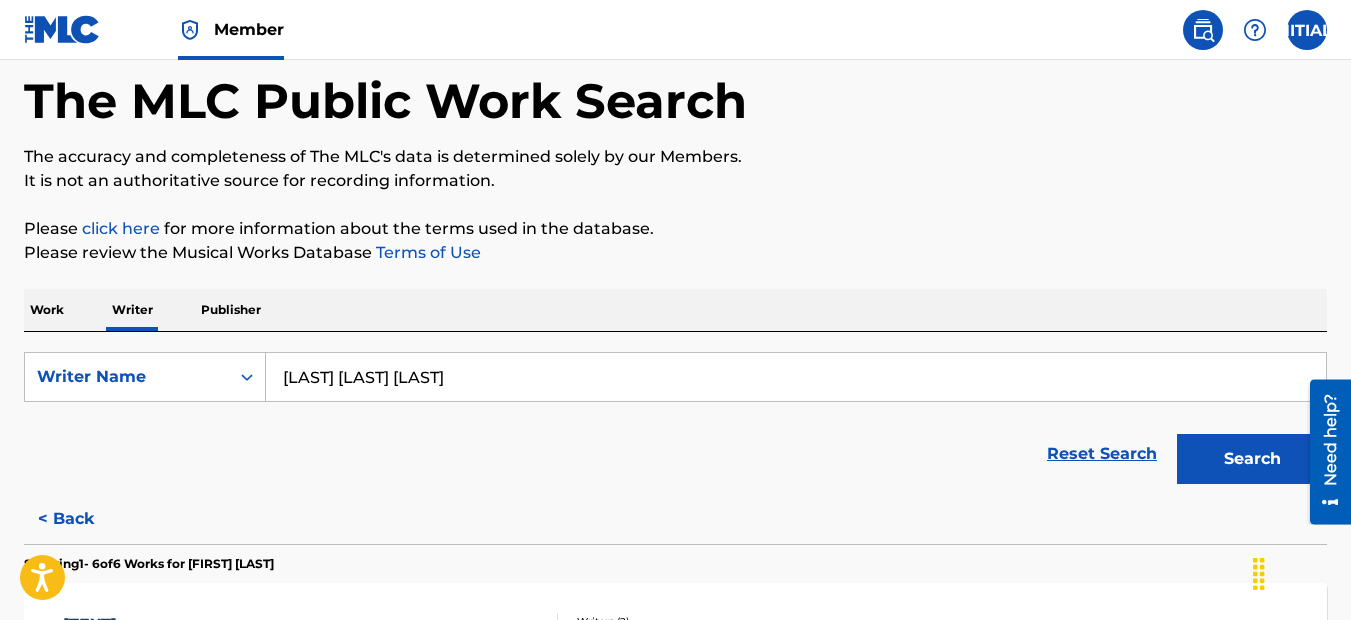 scroll, scrollTop: 91, scrollLeft: 0, axis: vertical 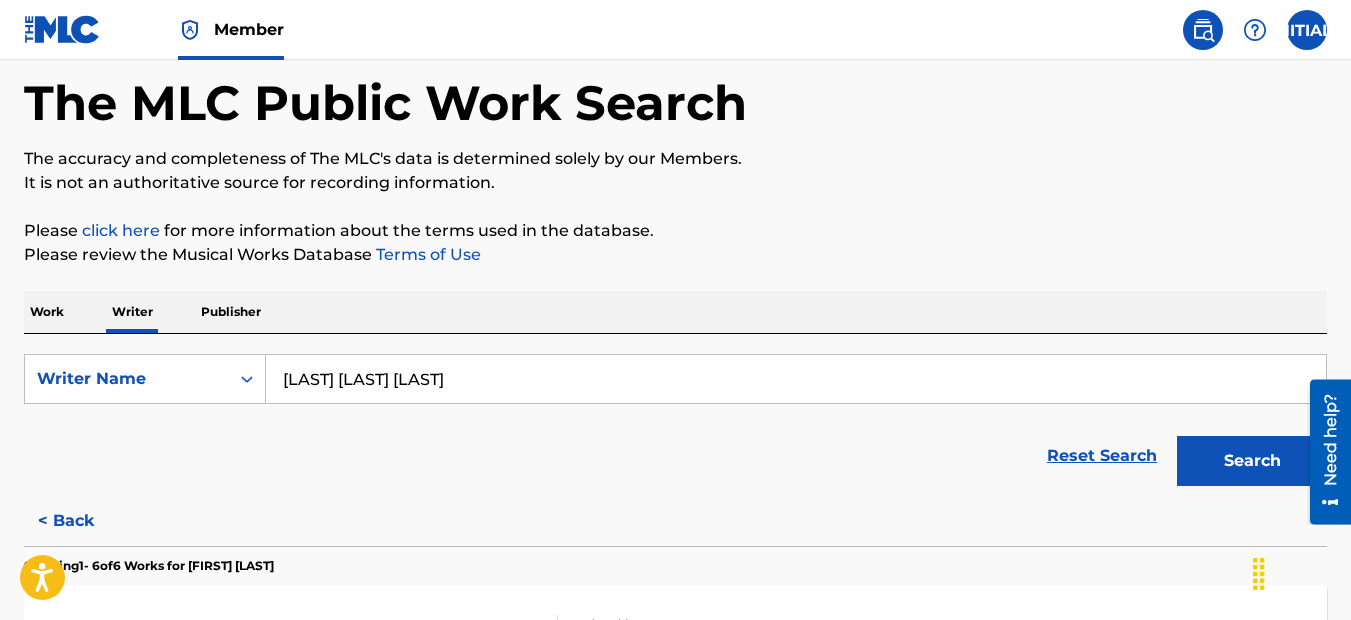 click on "Publisher" at bounding box center [231, 312] 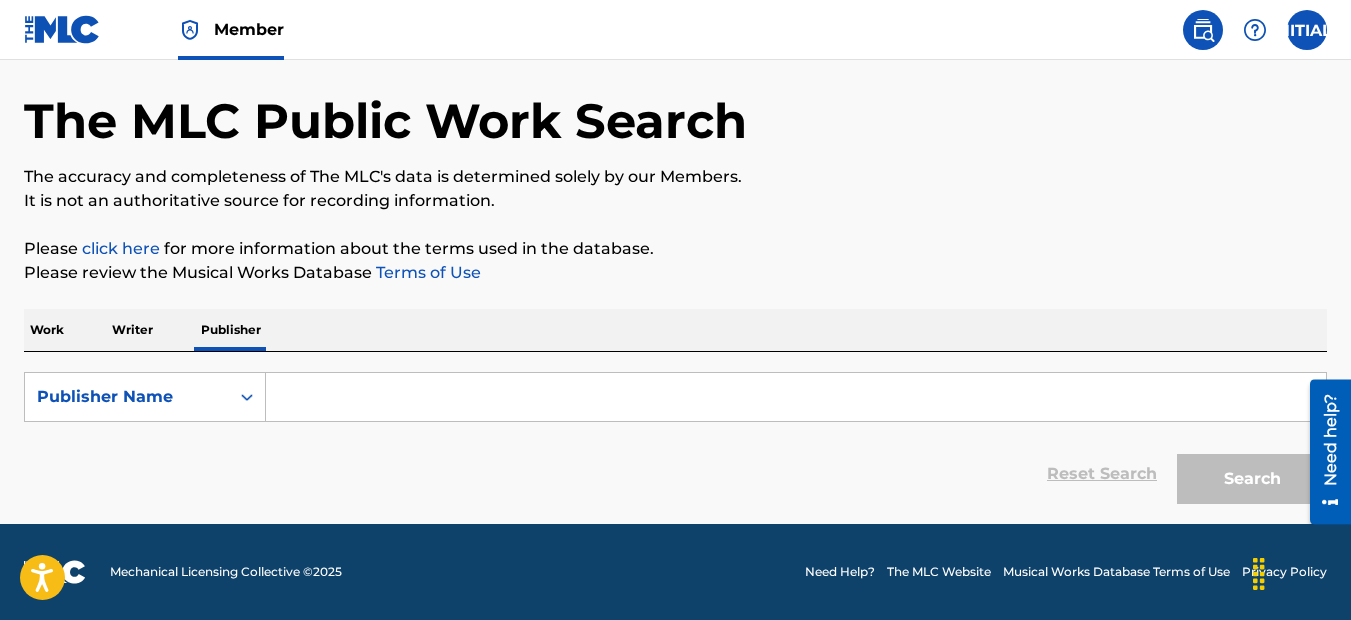 scroll, scrollTop: 0, scrollLeft: 0, axis: both 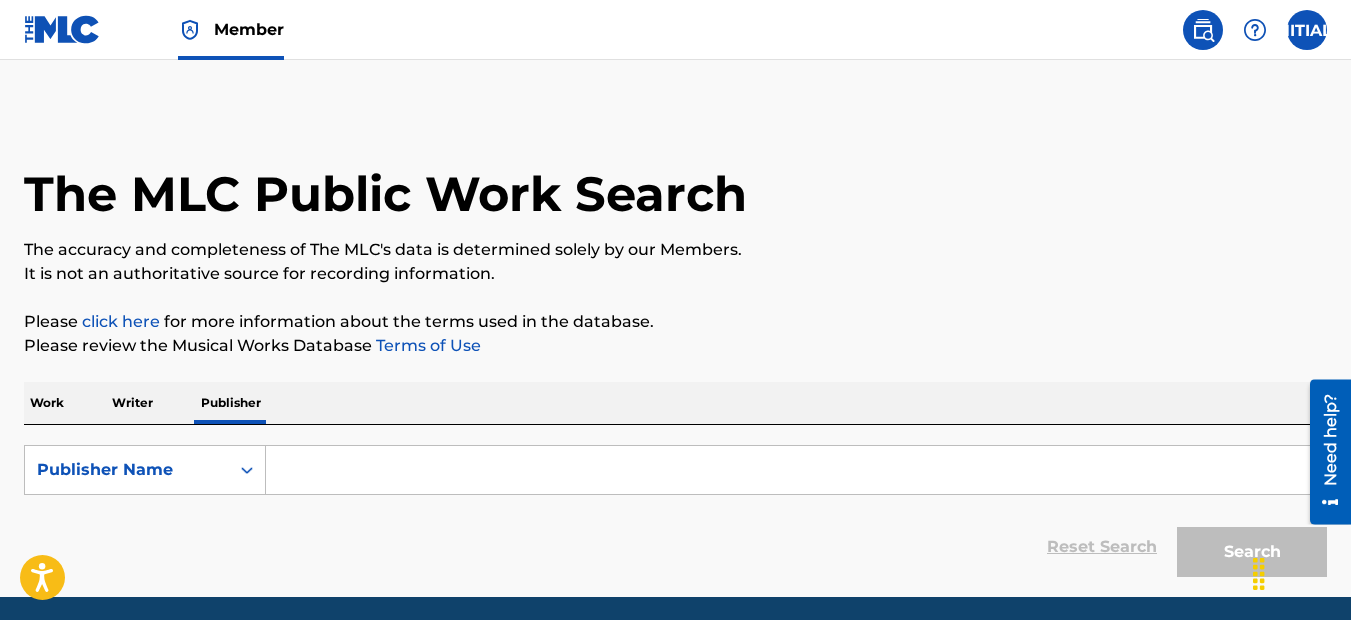 click at bounding box center [796, 470] 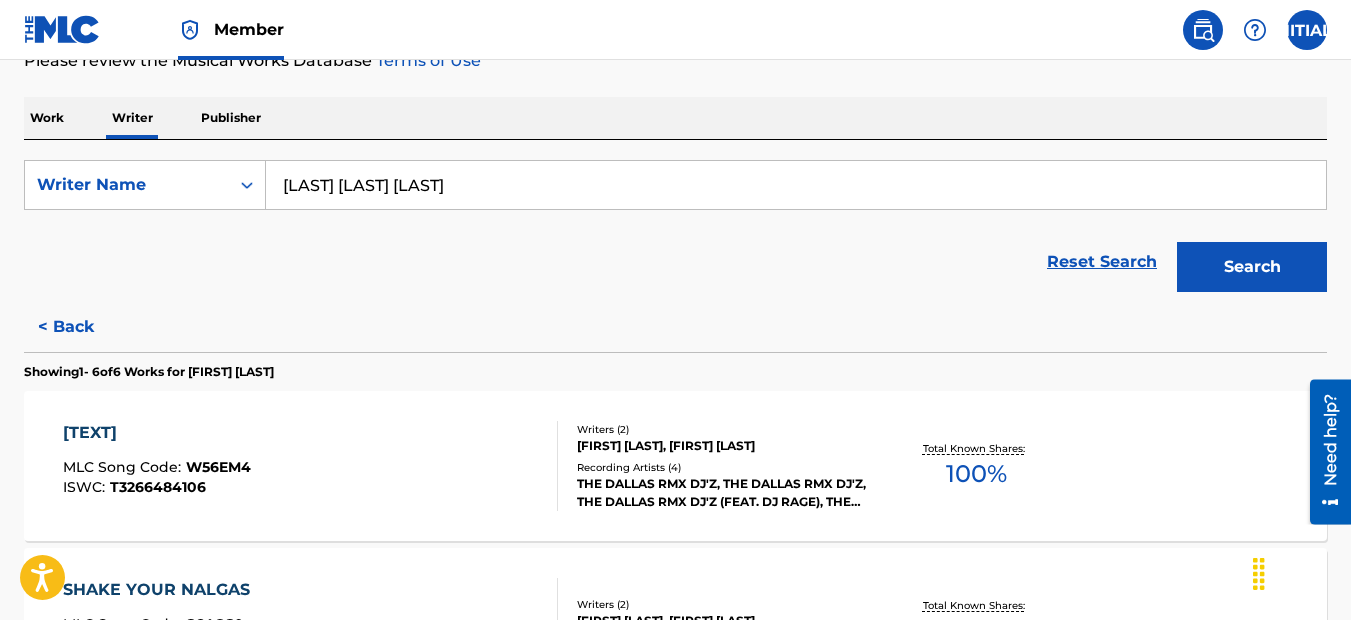 scroll, scrollTop: 300, scrollLeft: 0, axis: vertical 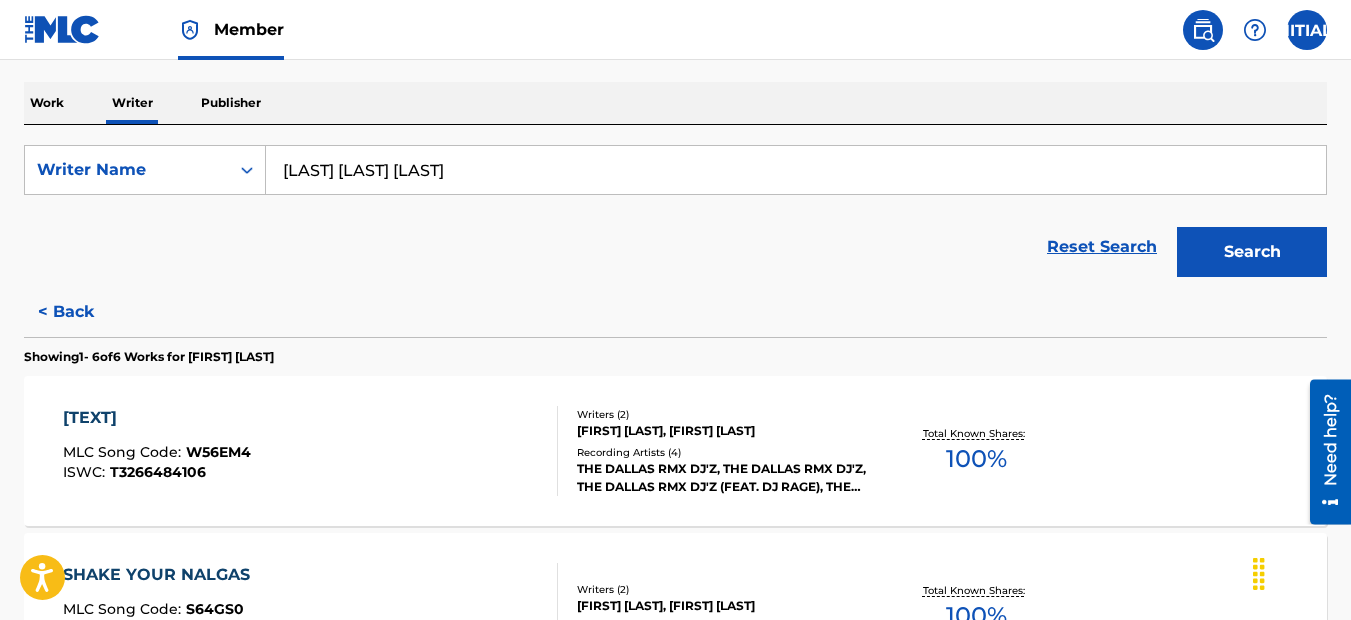 click on "Search" at bounding box center (1252, 252) 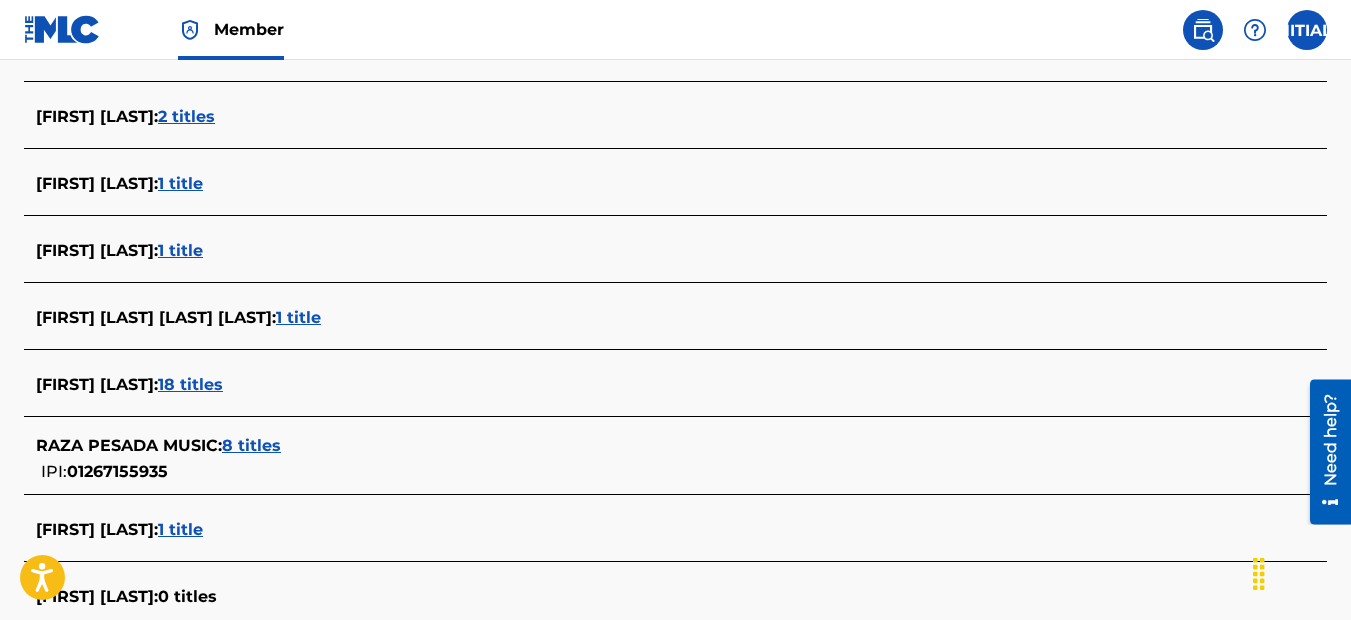 scroll, scrollTop: 3735, scrollLeft: 0, axis: vertical 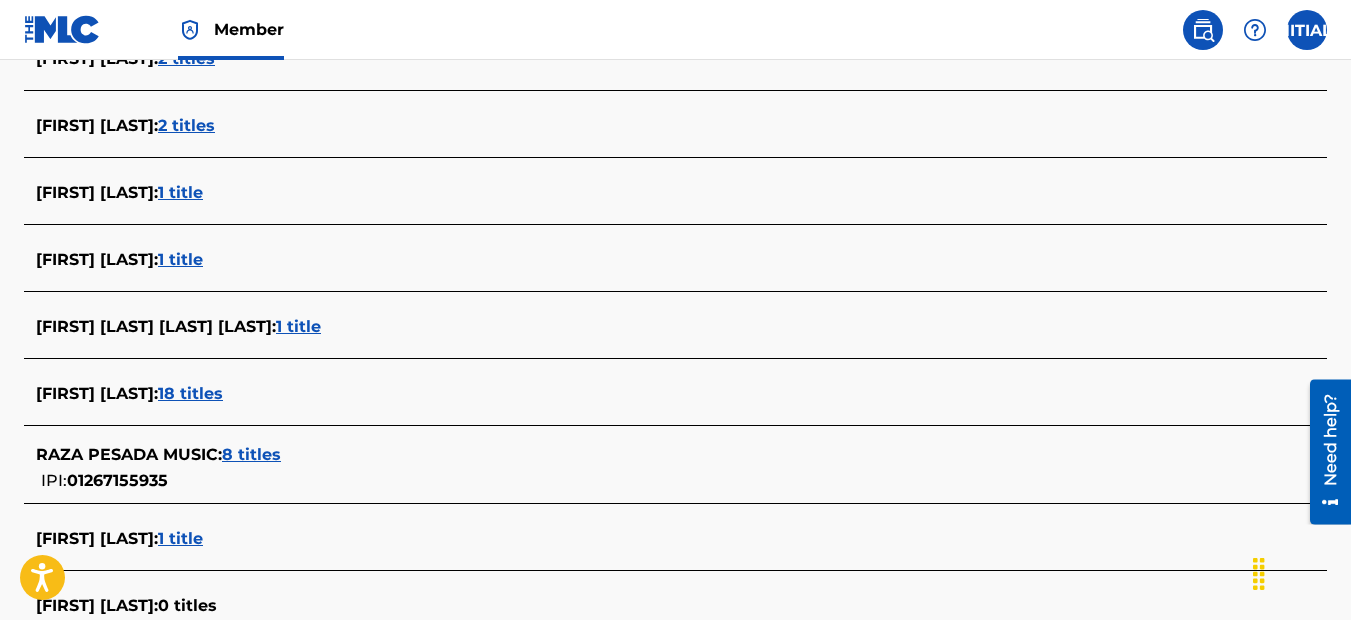 click on "[FIRST] [LAST] MUSIC : 8 titles" at bounding box center (649, 455) 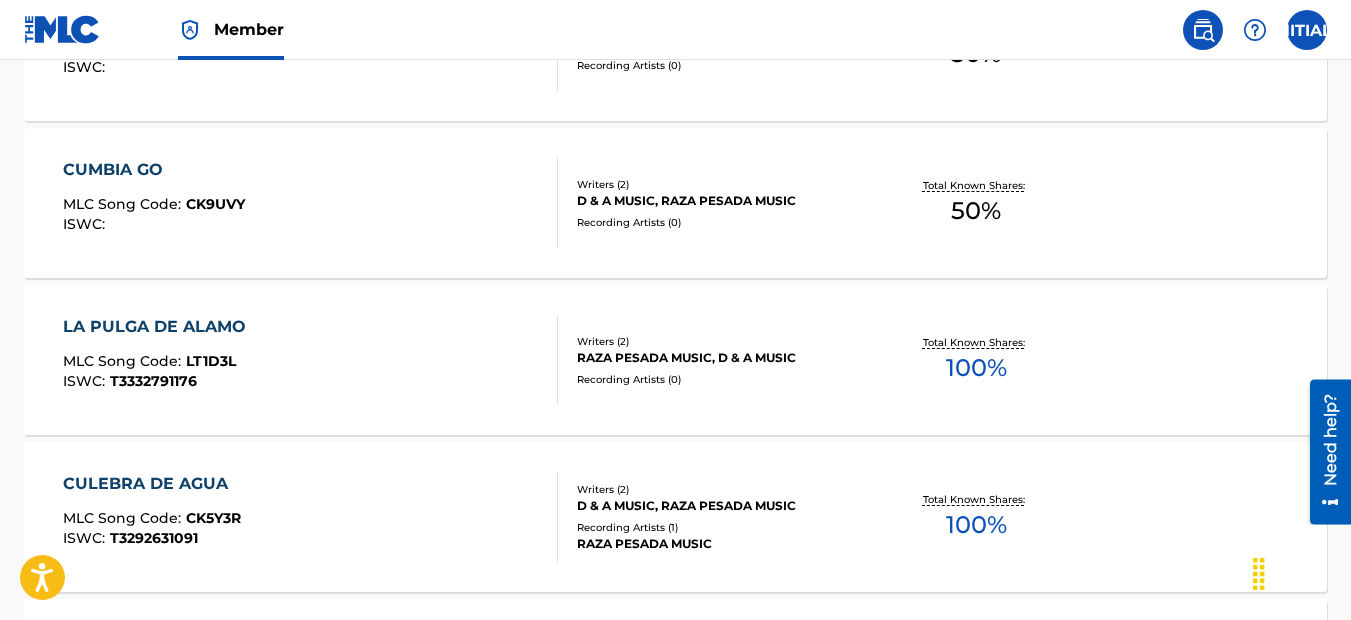 scroll, scrollTop: 505, scrollLeft: 0, axis: vertical 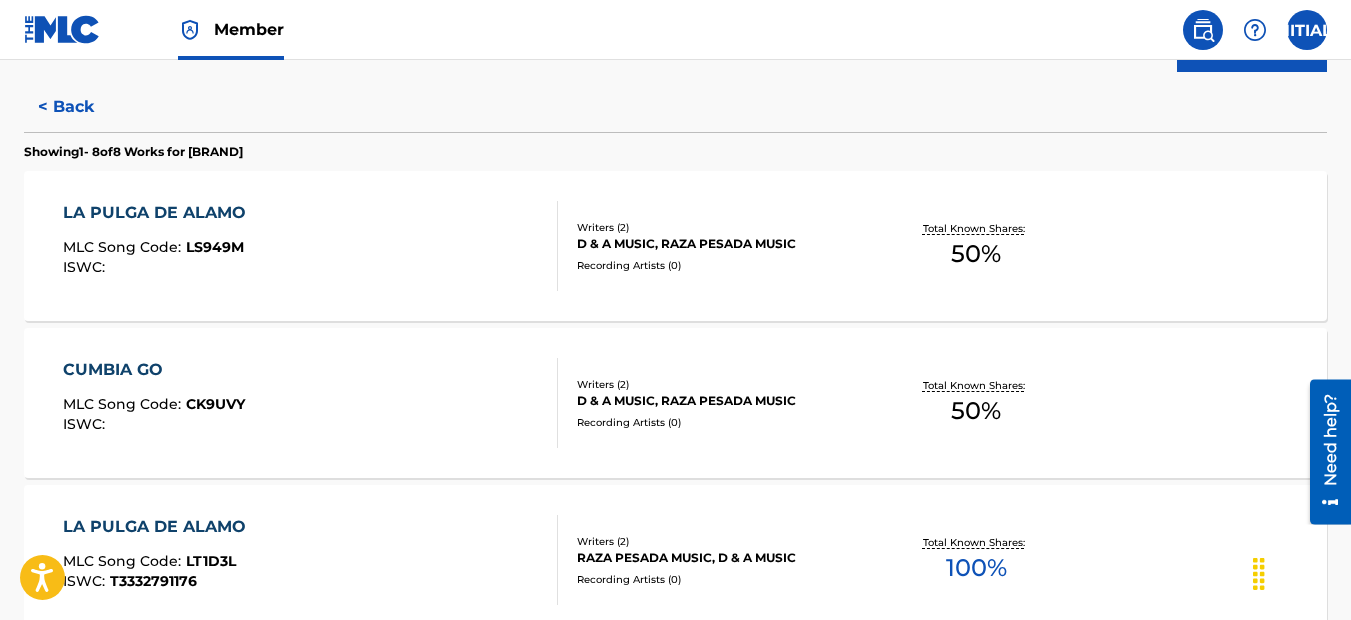 click on "LA PULGA DE ALAMO" at bounding box center [159, 213] 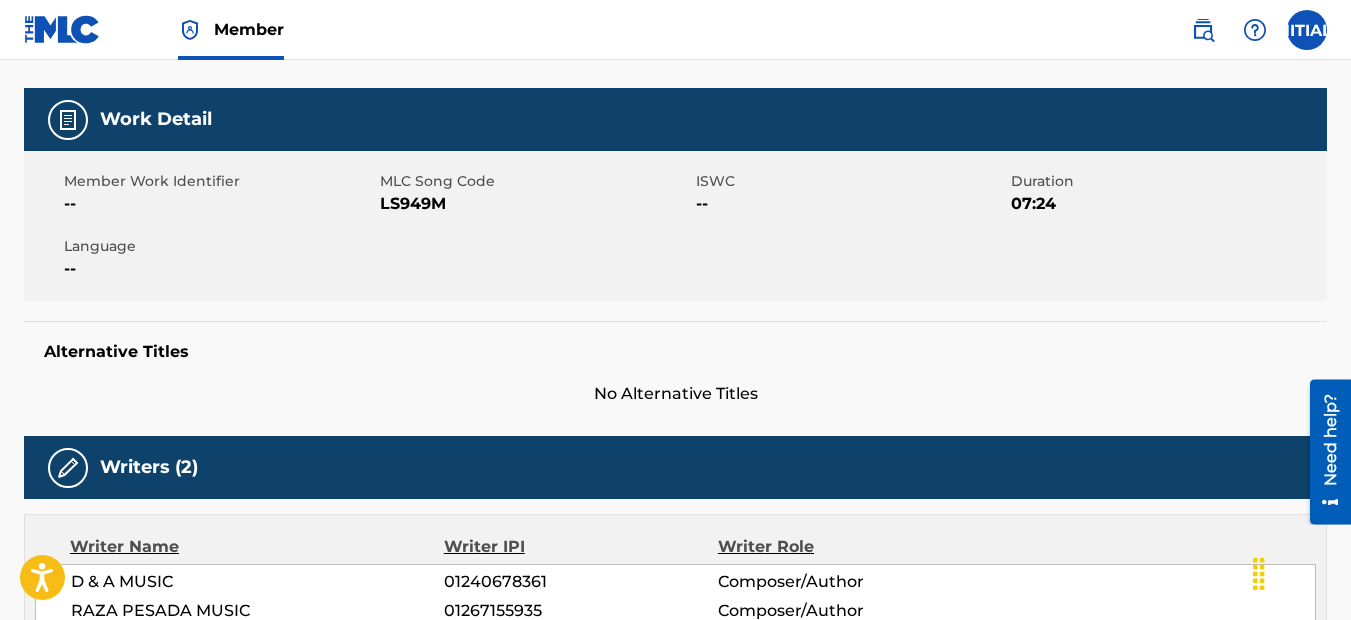 scroll, scrollTop: 267, scrollLeft: 0, axis: vertical 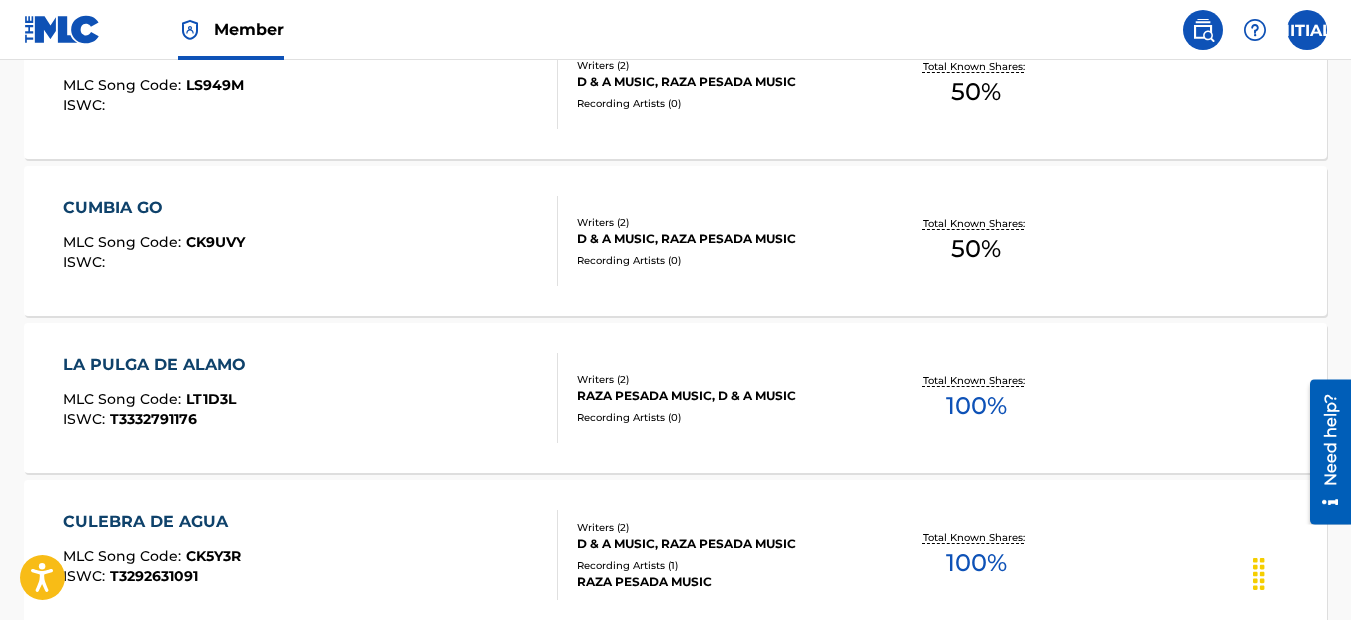 click on "LA PULGA DE ALAMO" at bounding box center (159, 365) 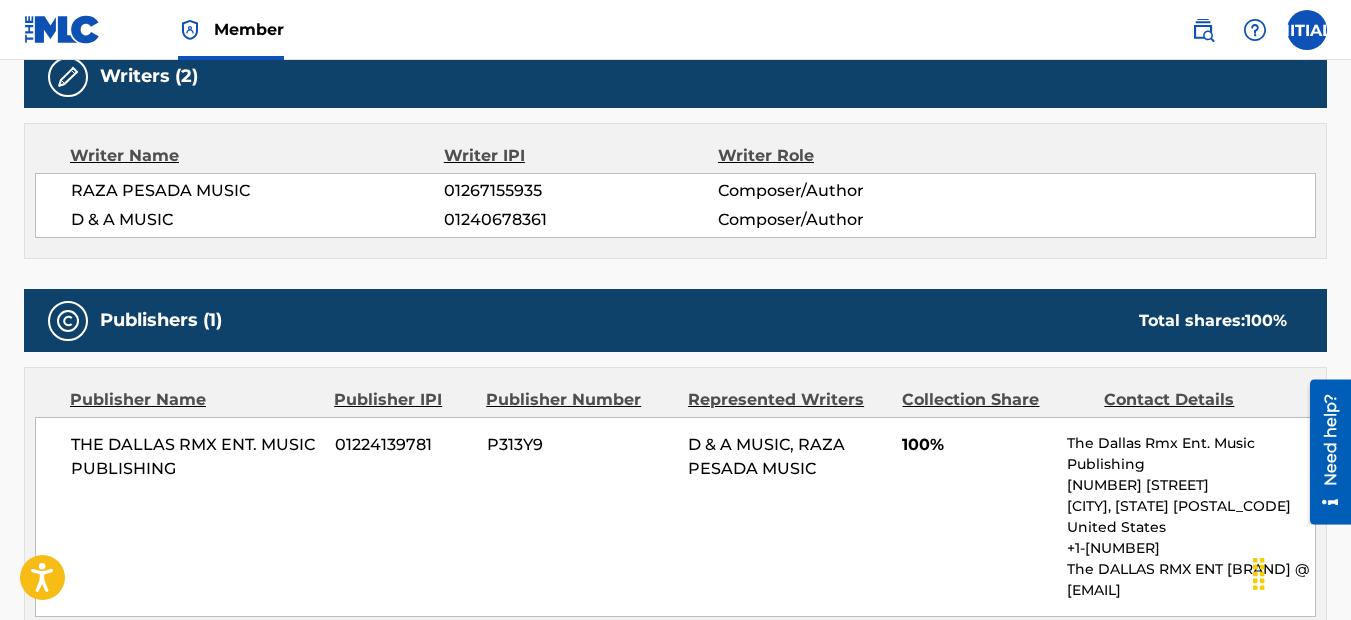 scroll, scrollTop: 460, scrollLeft: 0, axis: vertical 